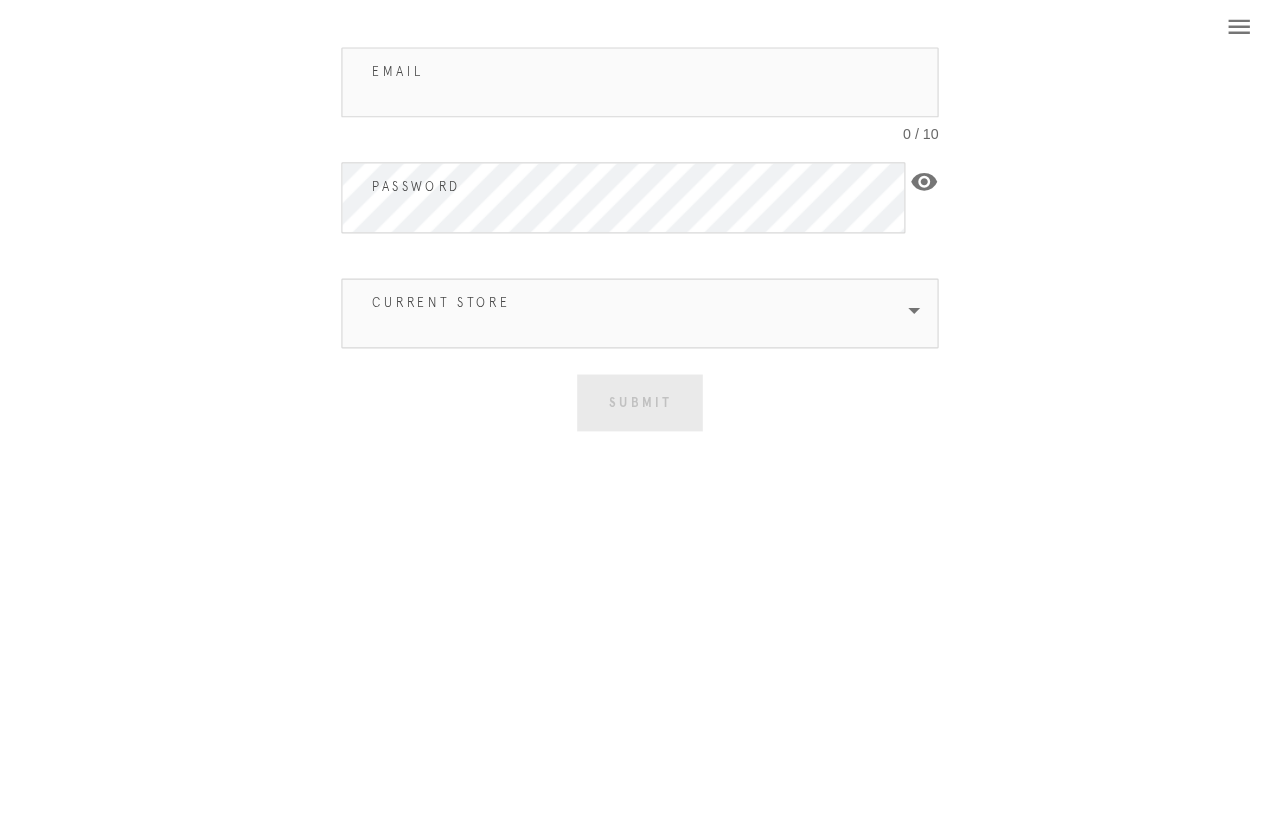 scroll, scrollTop: 0, scrollLeft: 0, axis: both 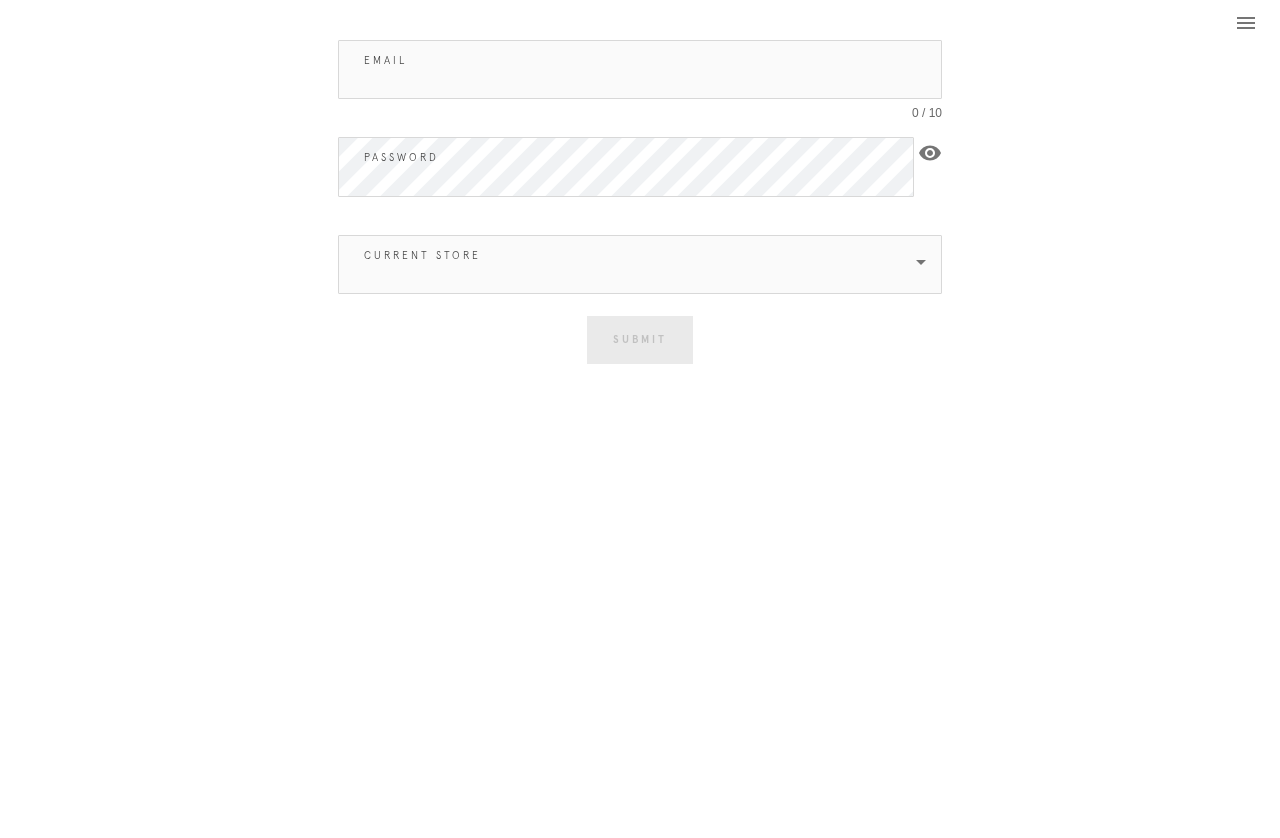 click on "Email" at bounding box center (640, 69) 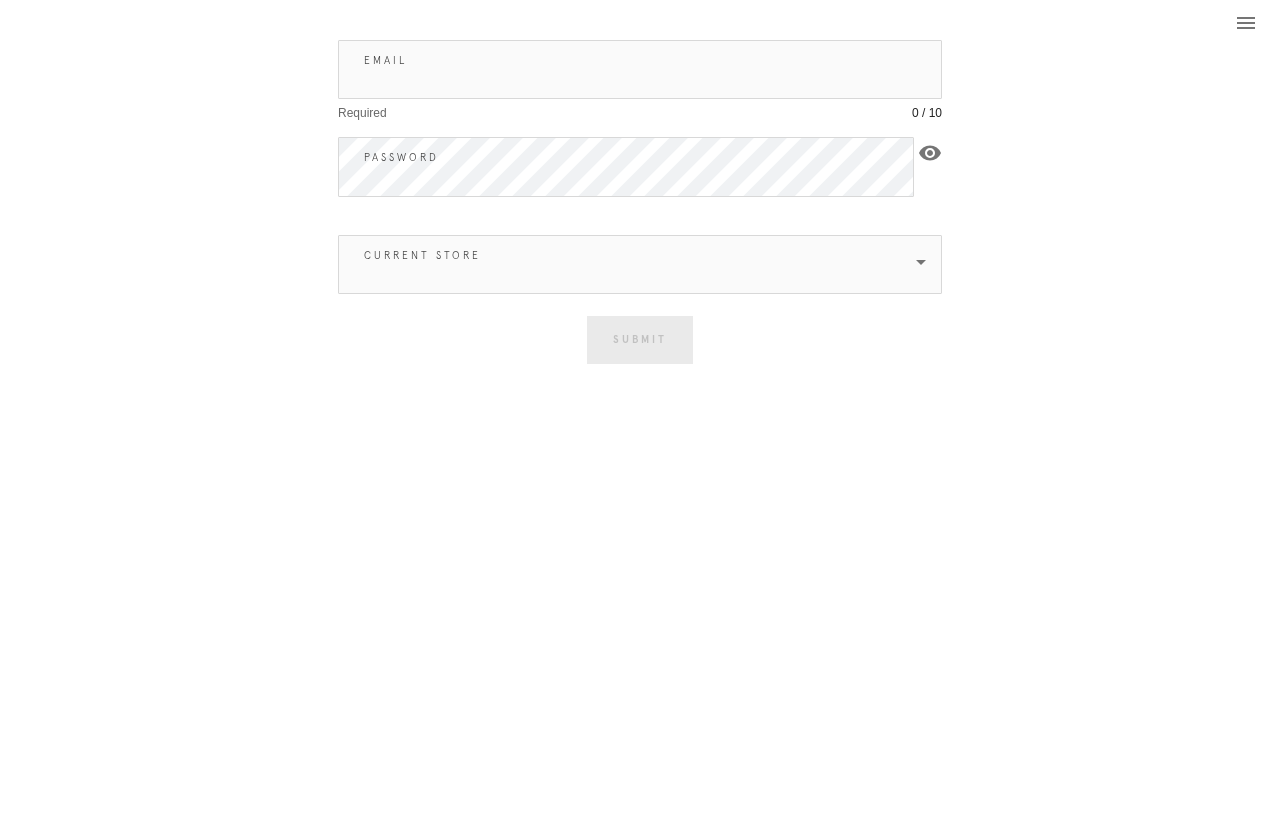 scroll, scrollTop: 0, scrollLeft: 15, axis: horizontal 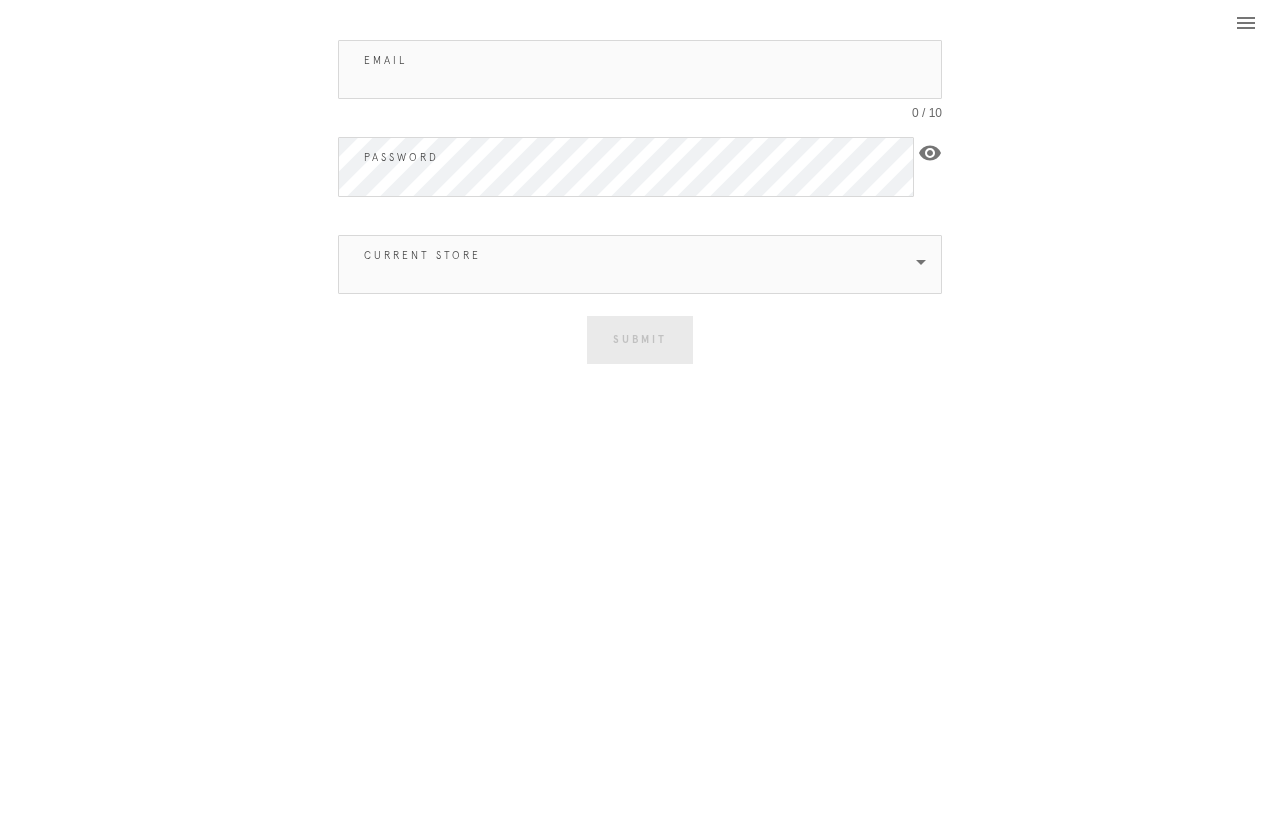 click on "Email" at bounding box center [640, 69] 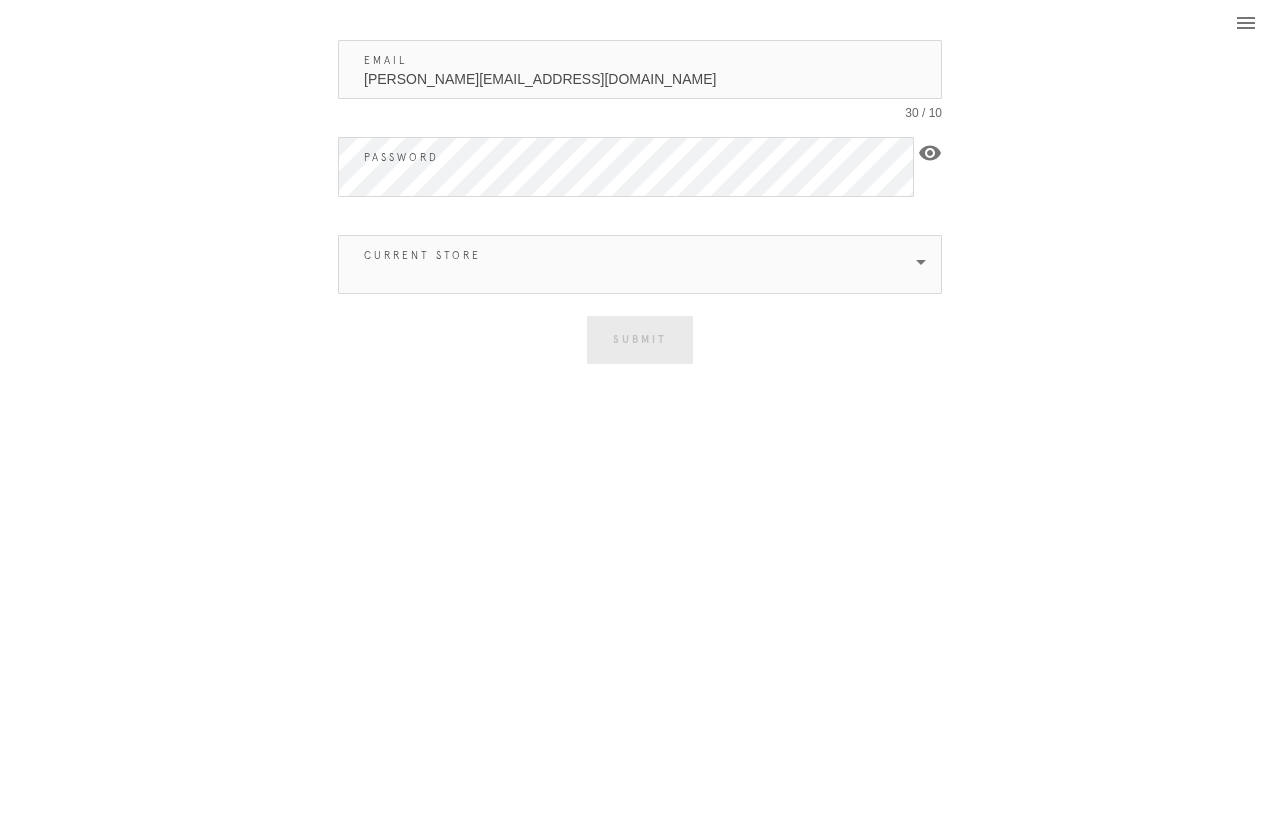 type on "[PERSON_NAME][EMAIL_ADDRESS][DOMAIN_NAME]" 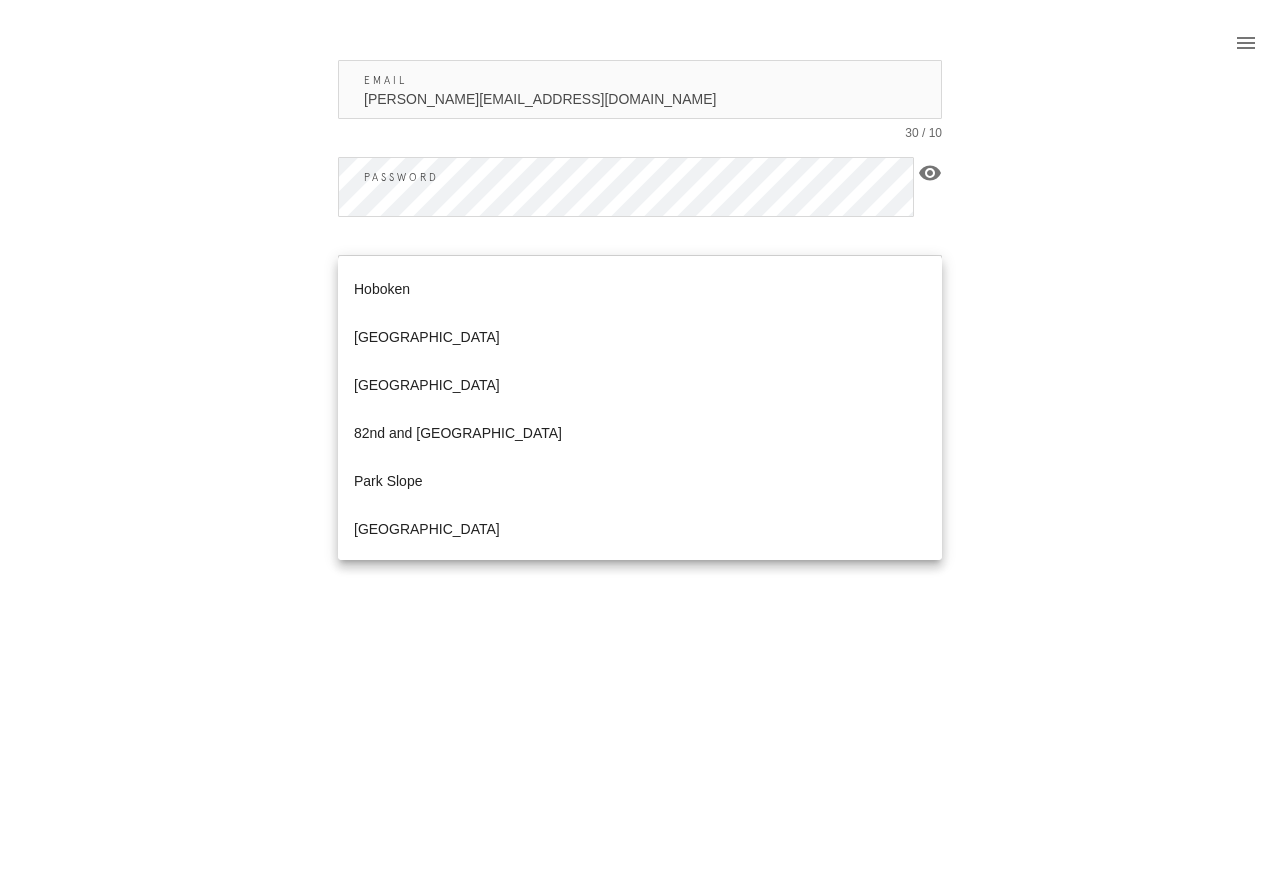 scroll, scrollTop: 1029, scrollLeft: 0, axis: vertical 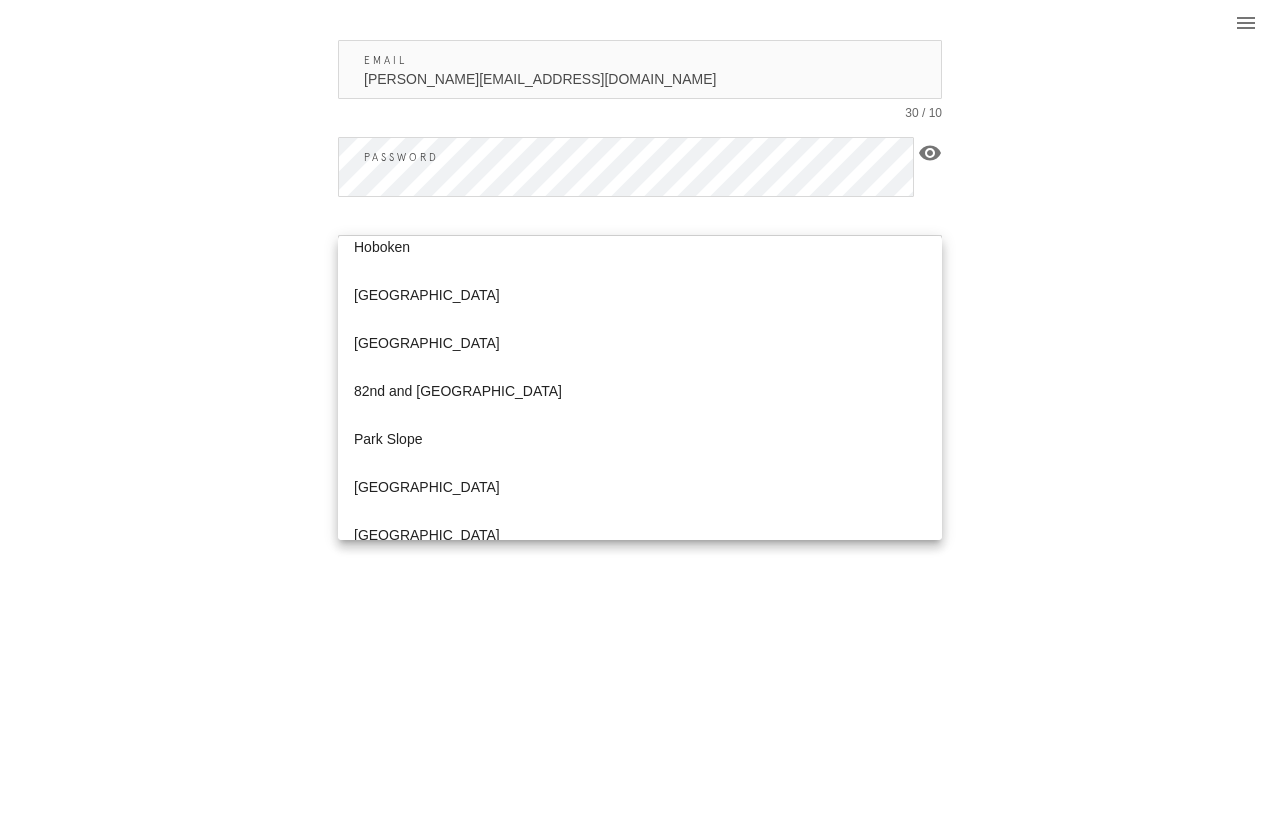 click on "Old Town" at bounding box center (640, 487) 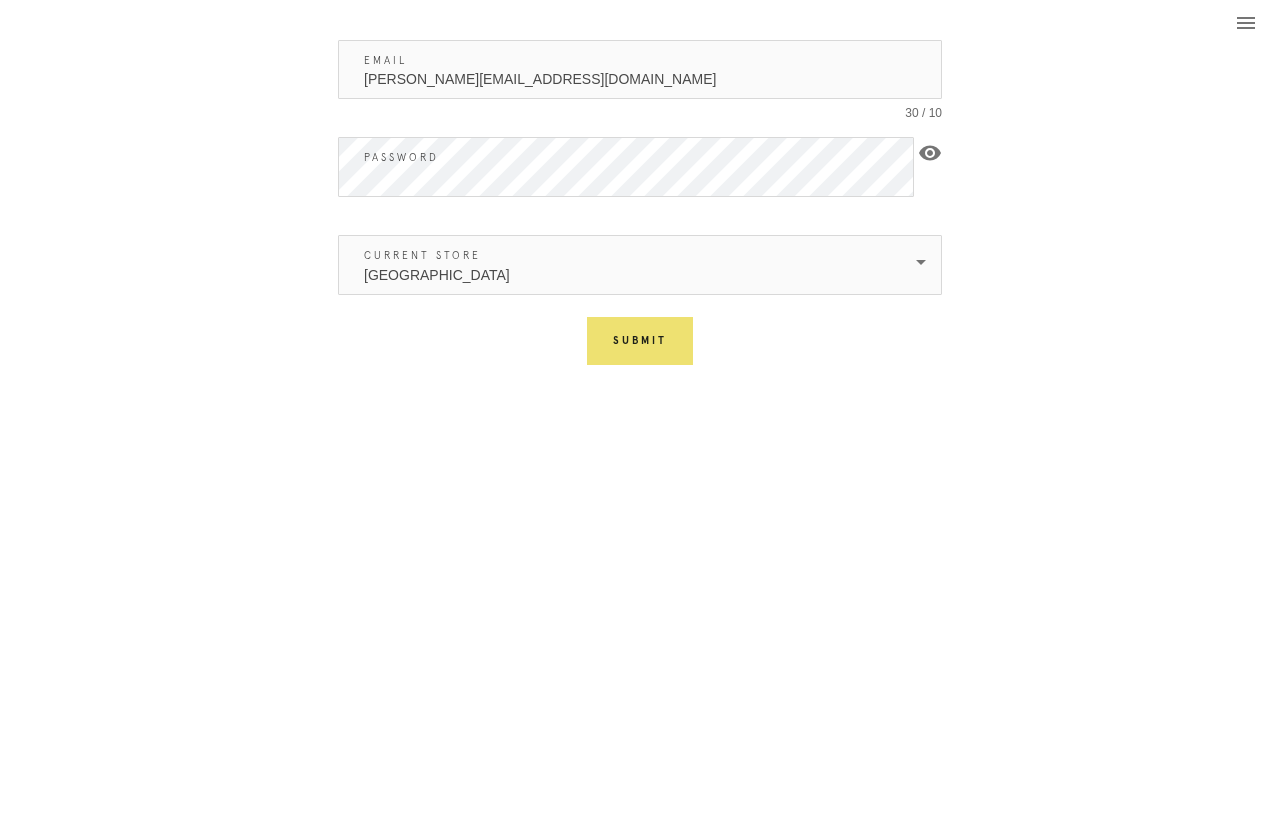click on "Submit" at bounding box center (640, 341) 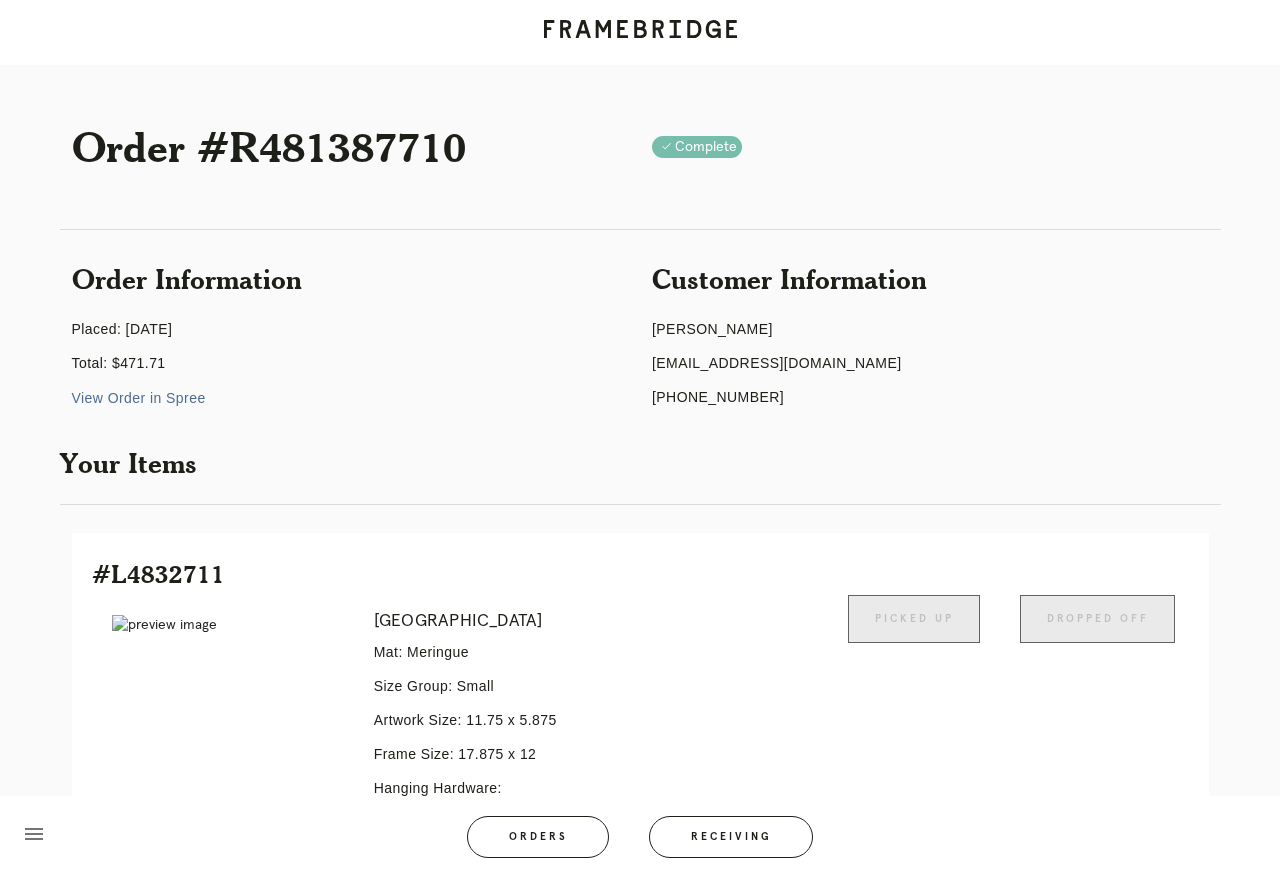 click on "Receiving" at bounding box center (731, 837) 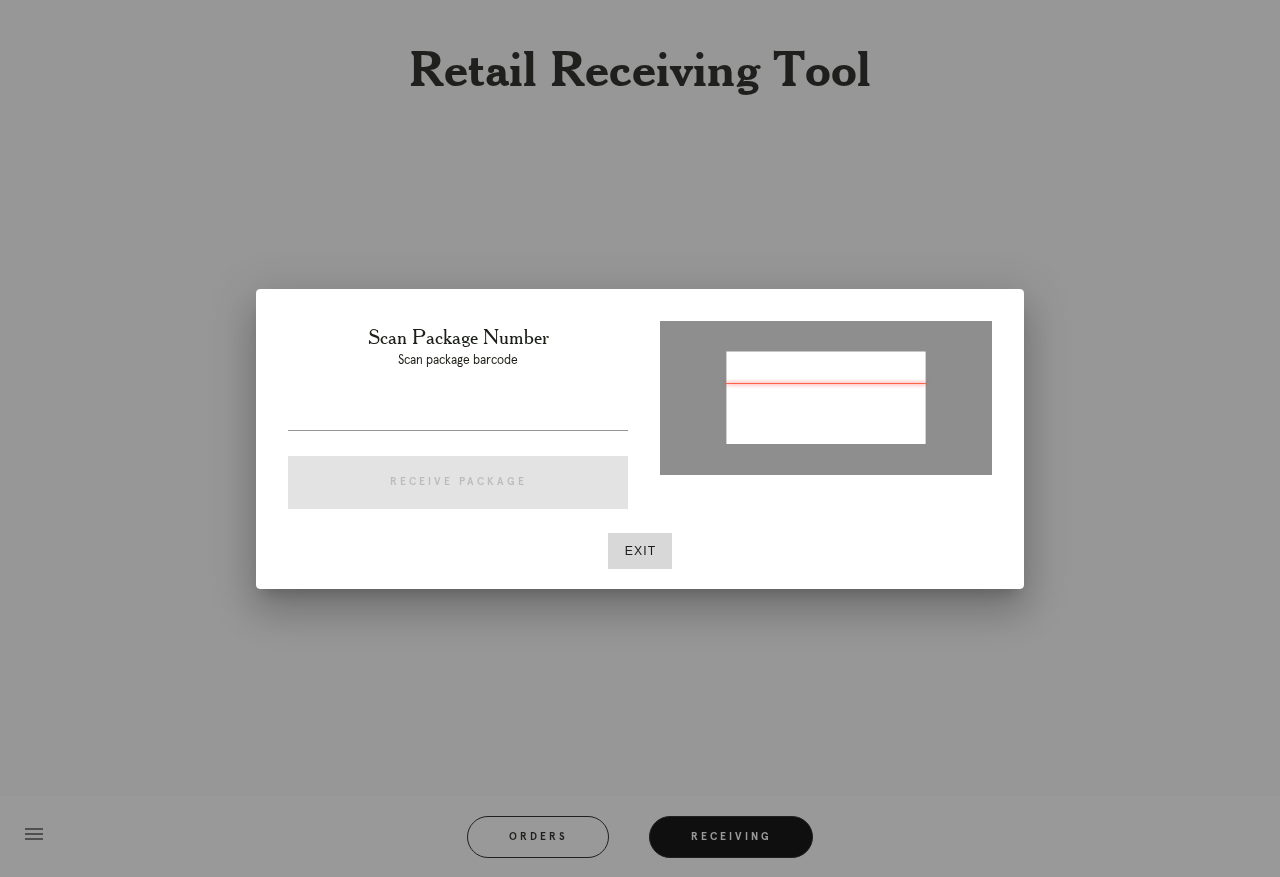 type on "P465328371726508" 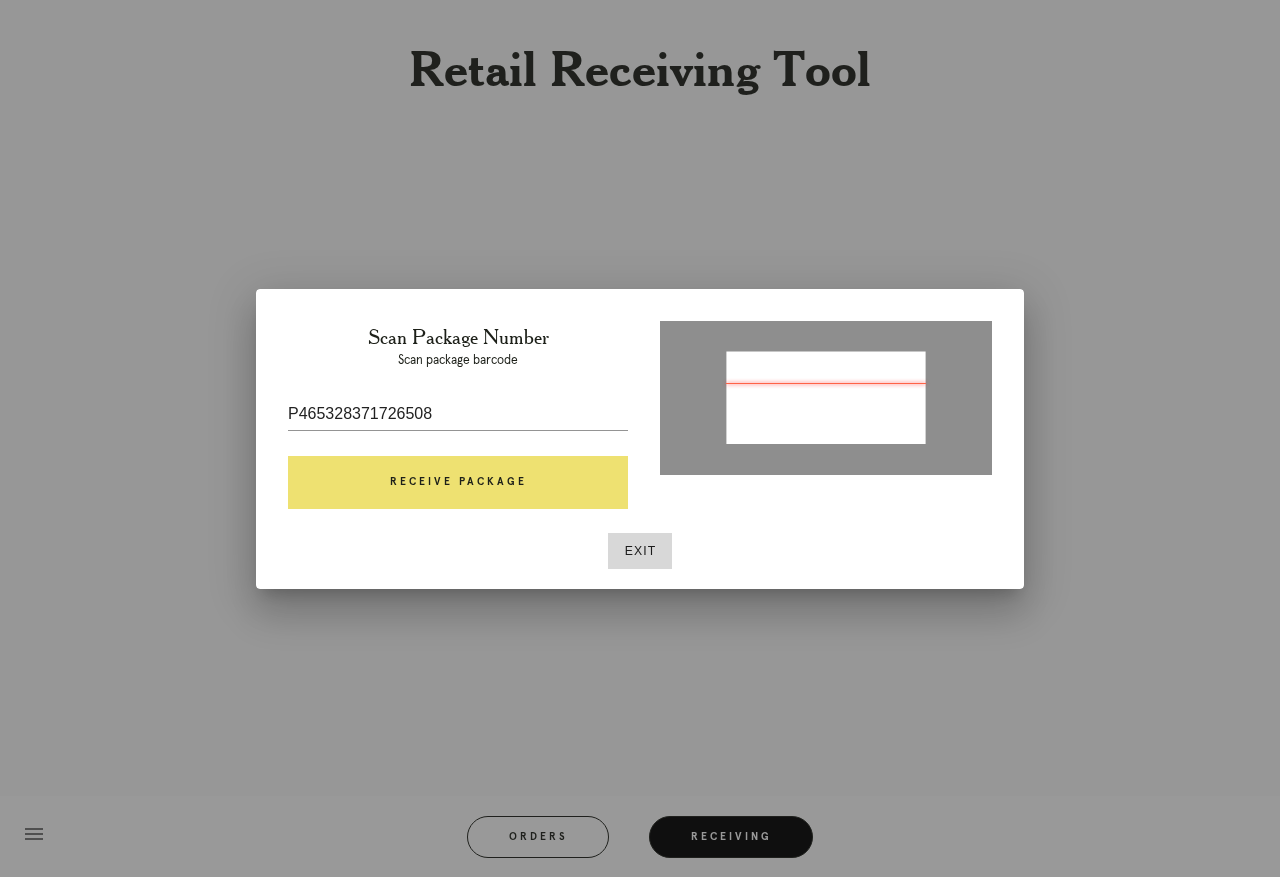 click on "Receive Package" at bounding box center [458, 483] 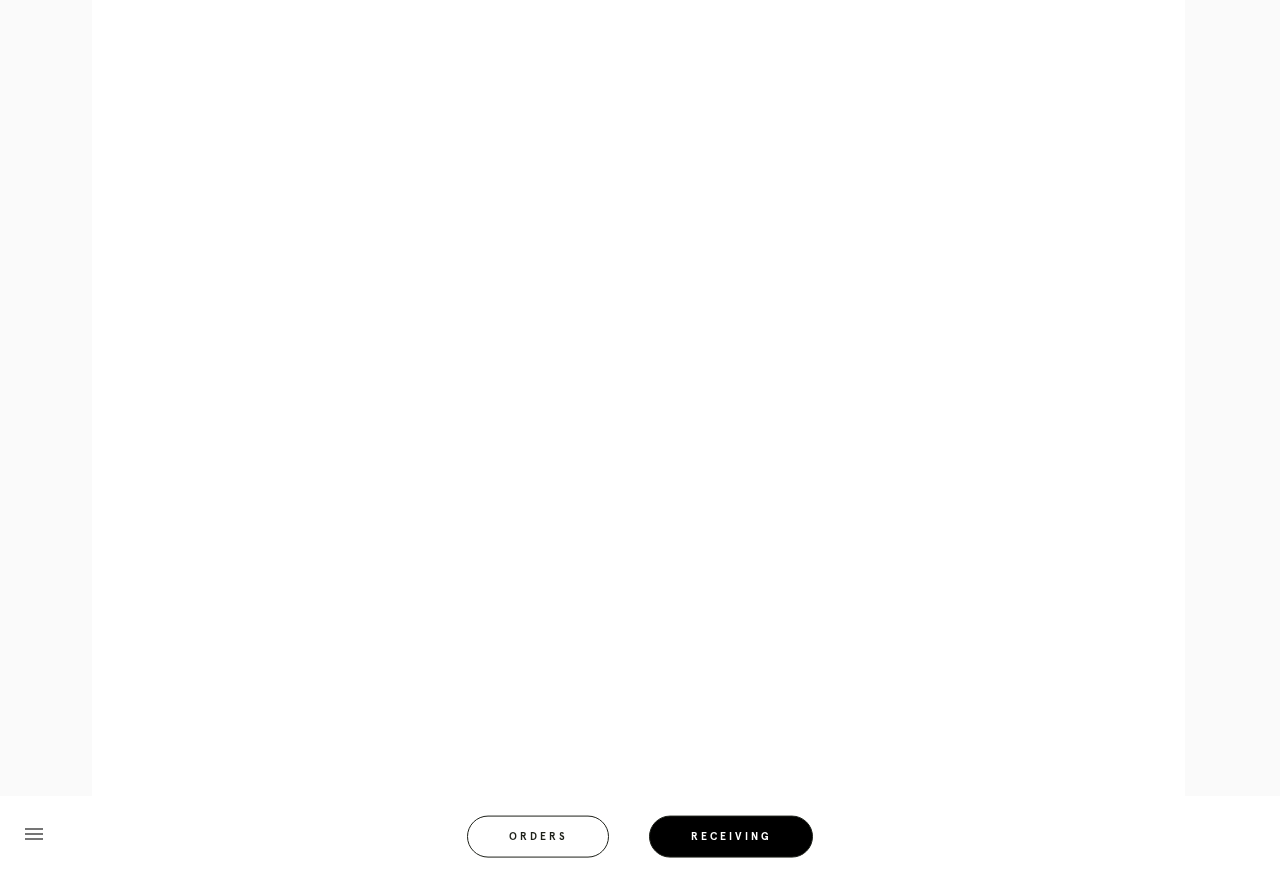 scroll, scrollTop: 767, scrollLeft: 0, axis: vertical 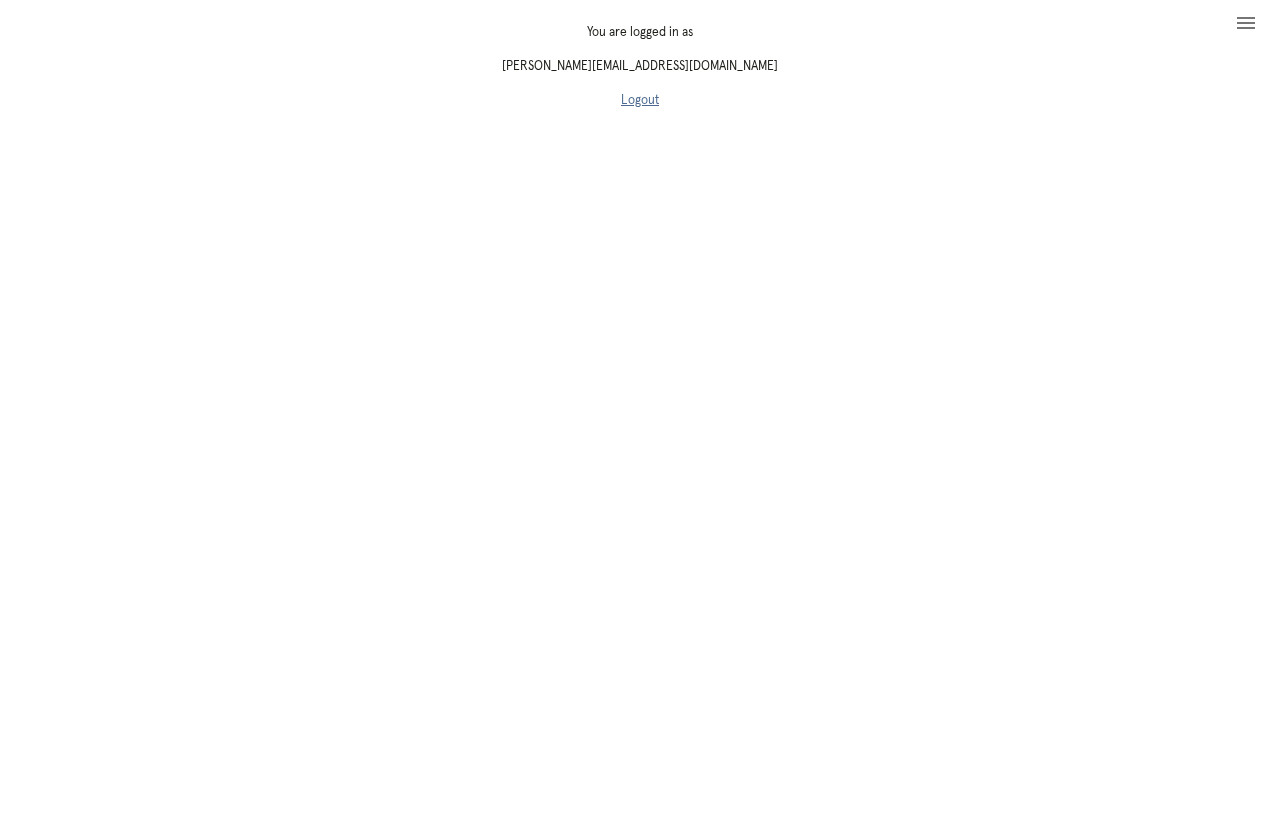 click on "menu" at bounding box center (1246, 23) 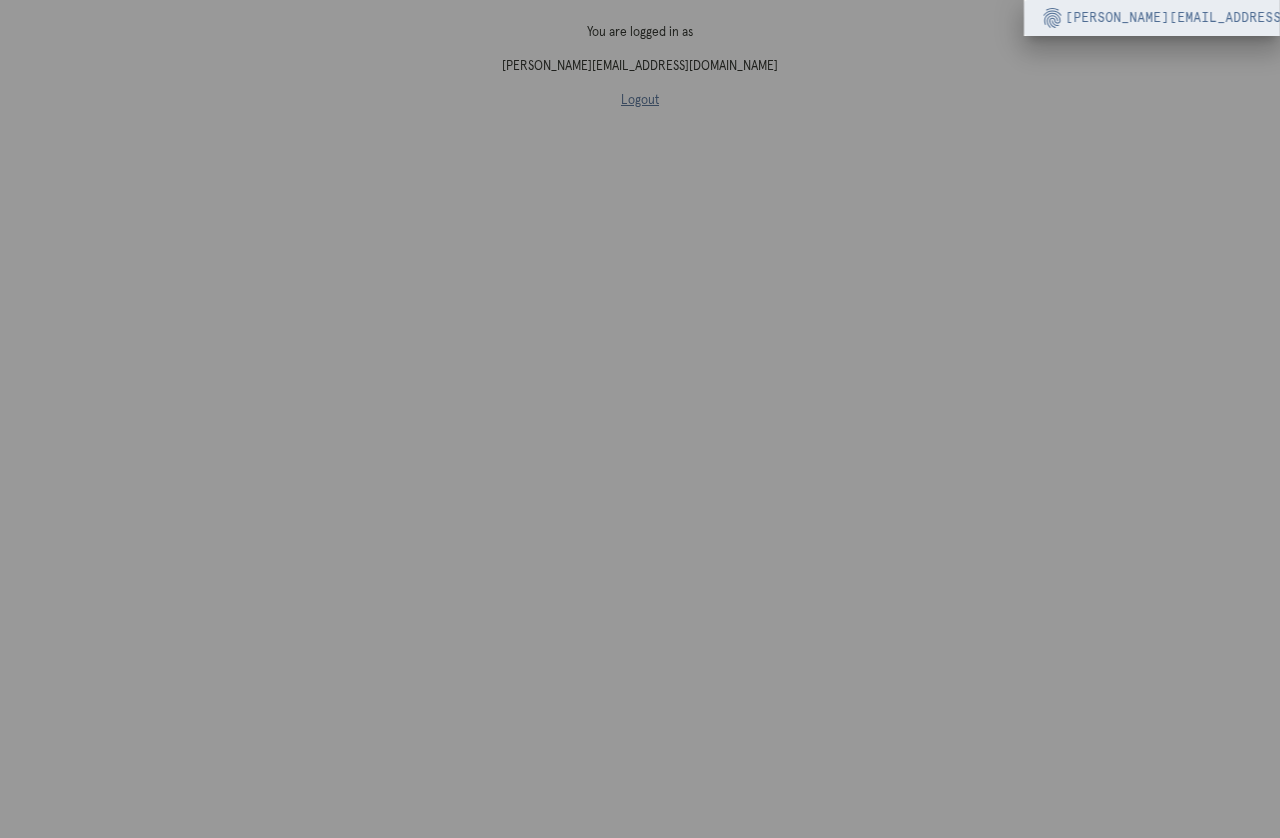 click at bounding box center (640, 419) 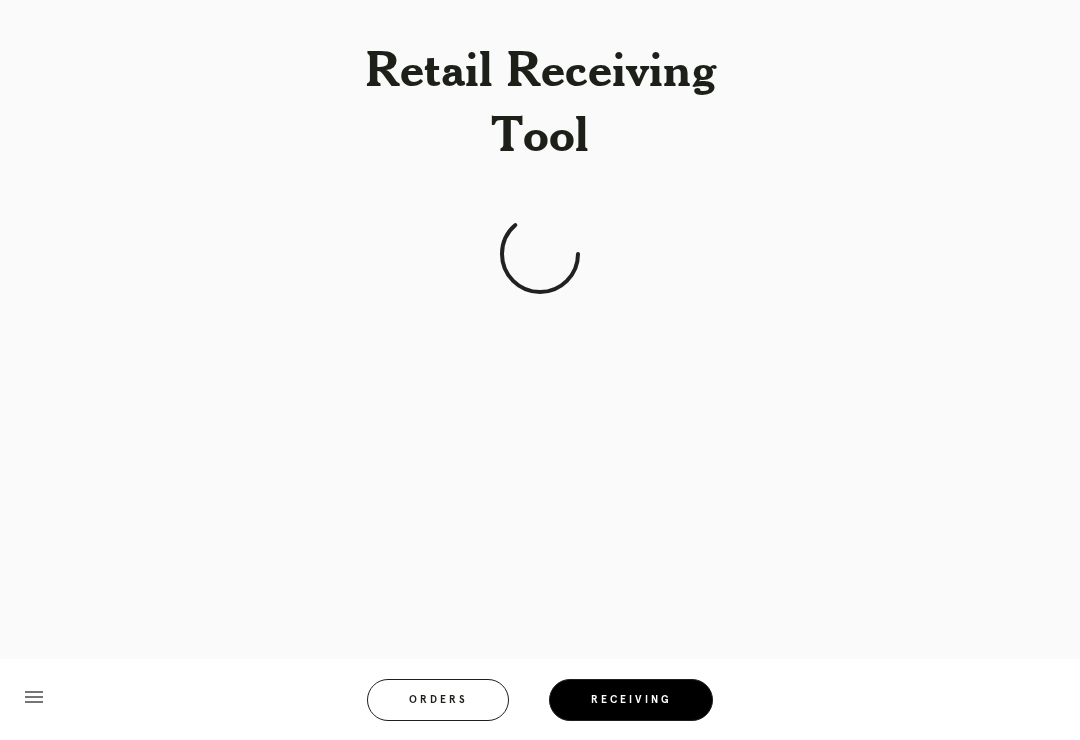 scroll, scrollTop: 31, scrollLeft: 0, axis: vertical 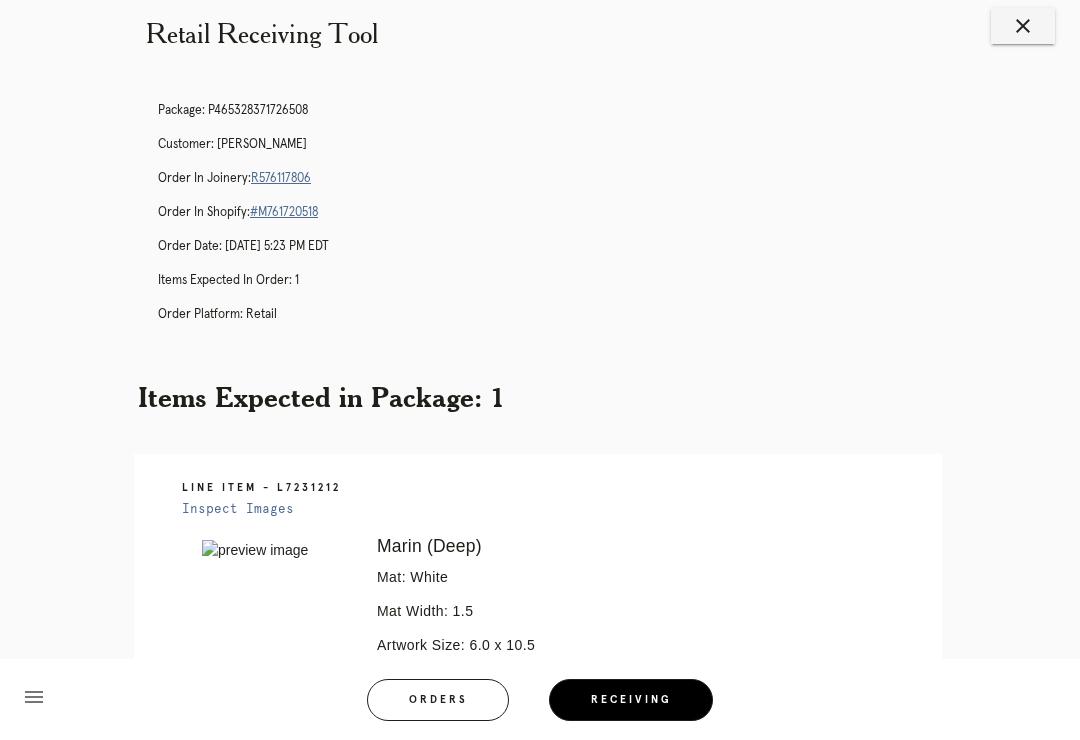 click on "close" at bounding box center (1023, 26) 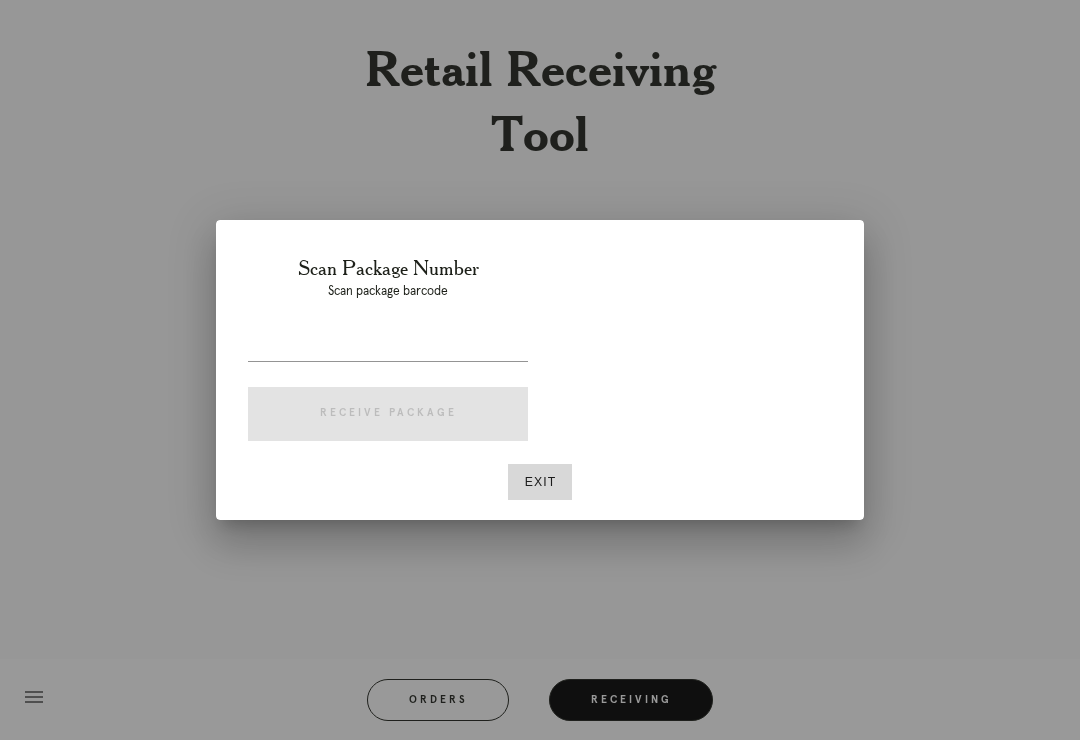 scroll, scrollTop: 31, scrollLeft: 0, axis: vertical 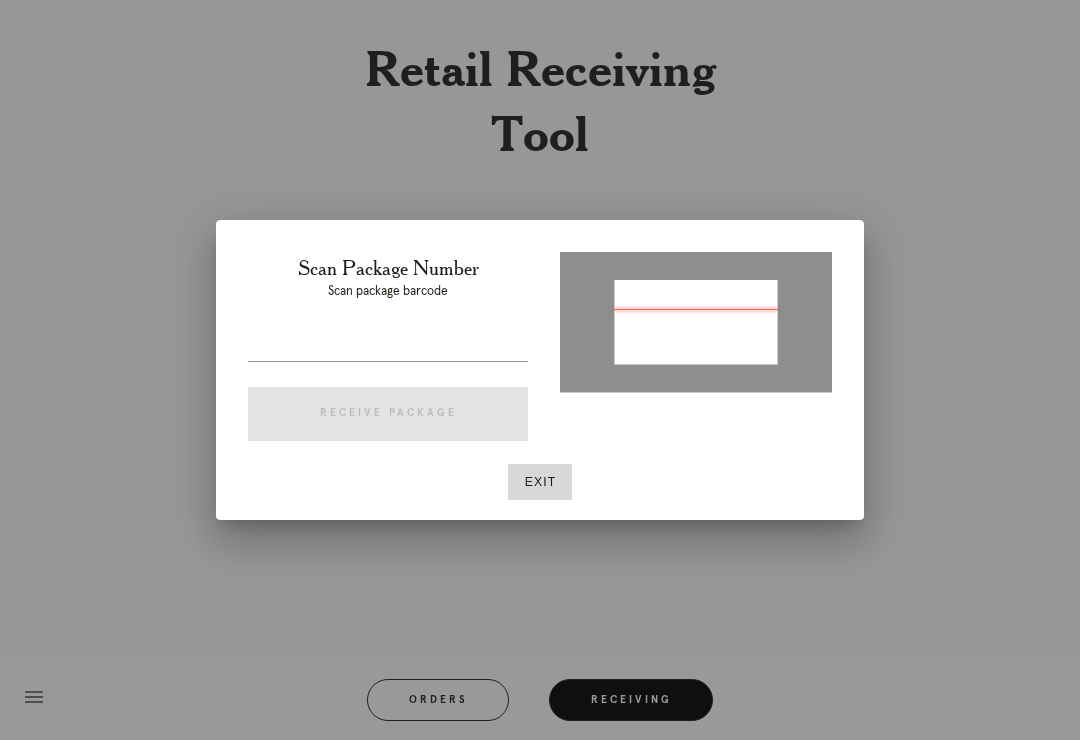type on "1ZE3628K0302950892" 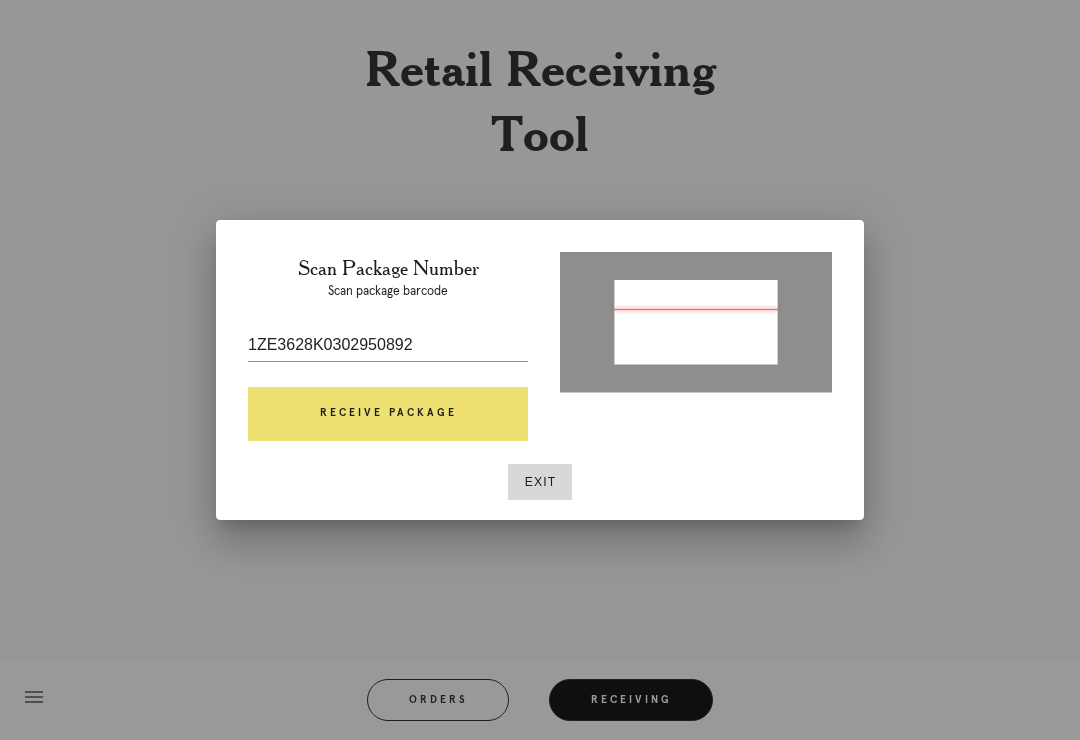 click on "Receive Package" at bounding box center [388, 414] 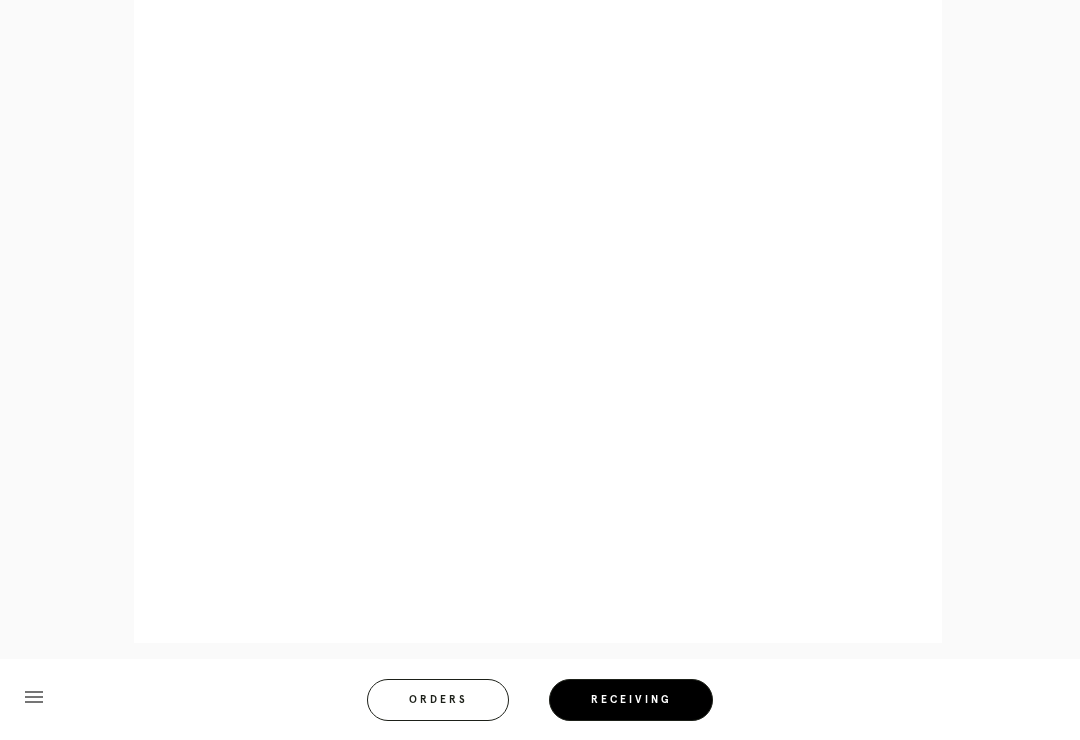 scroll, scrollTop: 858, scrollLeft: 0, axis: vertical 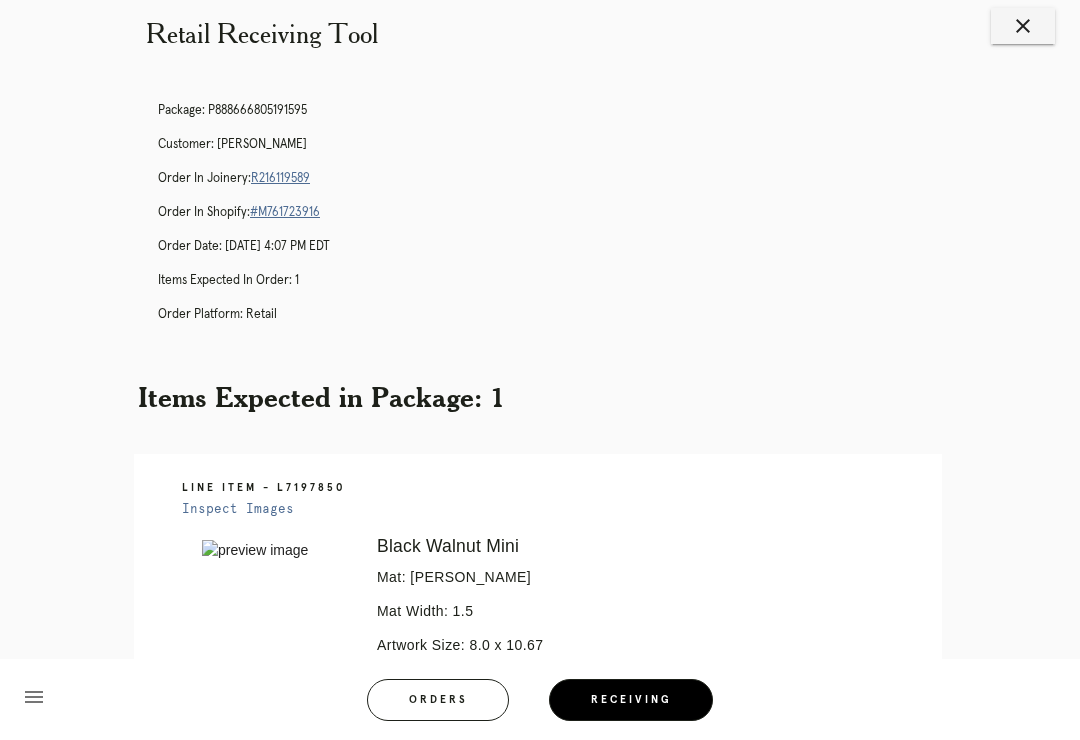 click on "Retail Receiving Tool   close   Package: P888666805191595   Customer: Vinice Davis
Order in Joinery:
R216119589
Order in Shopify:
#M761723916
Order Date:
06/29/2025  4:07 PM EDT
Items Expected in Order: 1   Order Platform: retail     Items Expected in Package:  1
Line Item - L7197850
Inspect Images
Error retreiving frame spec #9677202
Black Walnut Mini
Mat: Dove White
Mat Width: 1.5
Artwork Size:
8.0
x
10.67
Frame Size:
11.625
x
14.25
Conveyance: uploaded
Hanging Hardware: Sawtooth Hanger & Small Sticker
Ready for Pickup
menu
Orders
Receiving
Logged in as:   brian.sterling@framebridge.com" at bounding box center [540, 515] 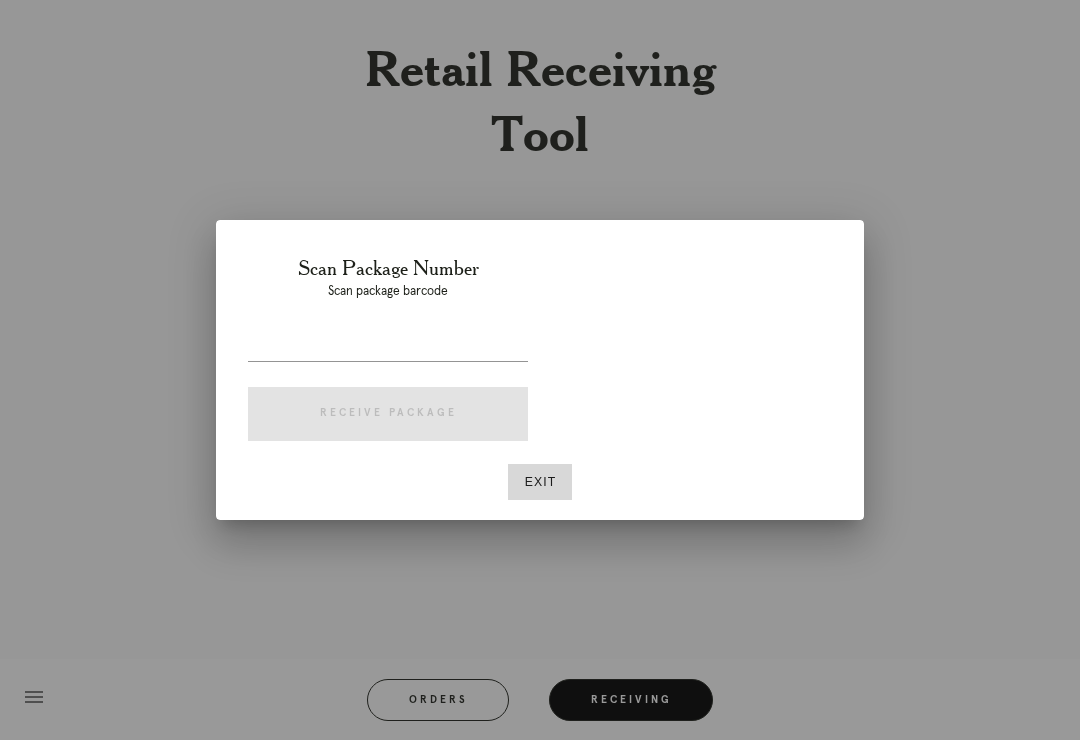 scroll, scrollTop: 31, scrollLeft: 0, axis: vertical 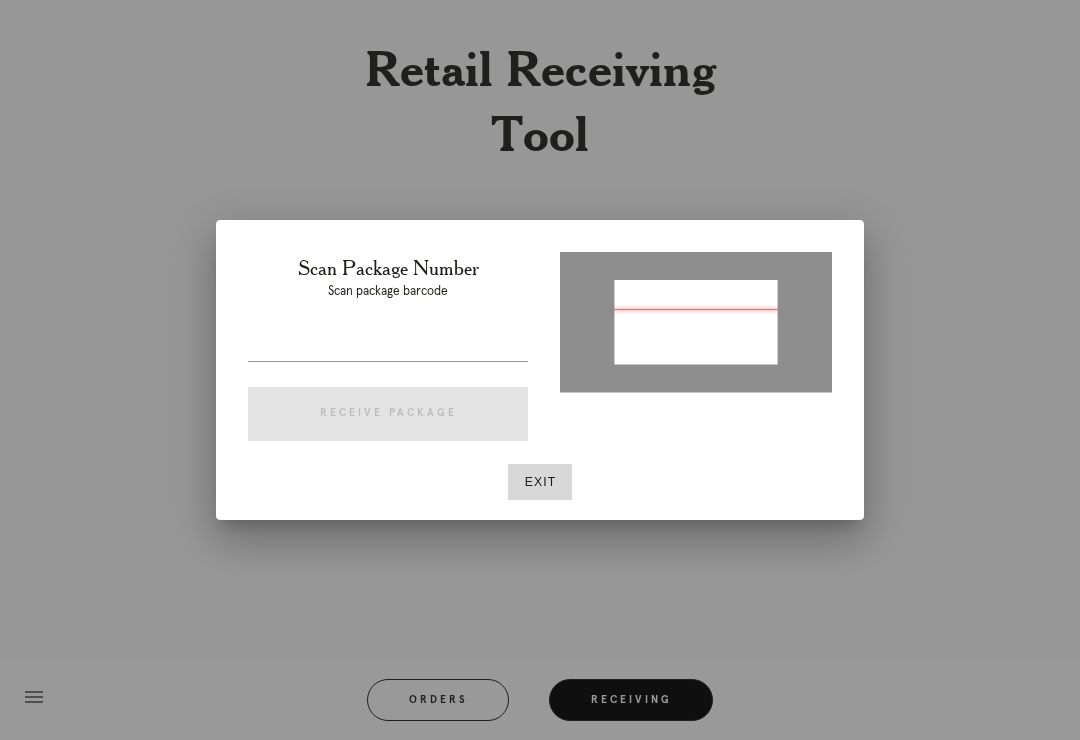 type on "P295077257690762" 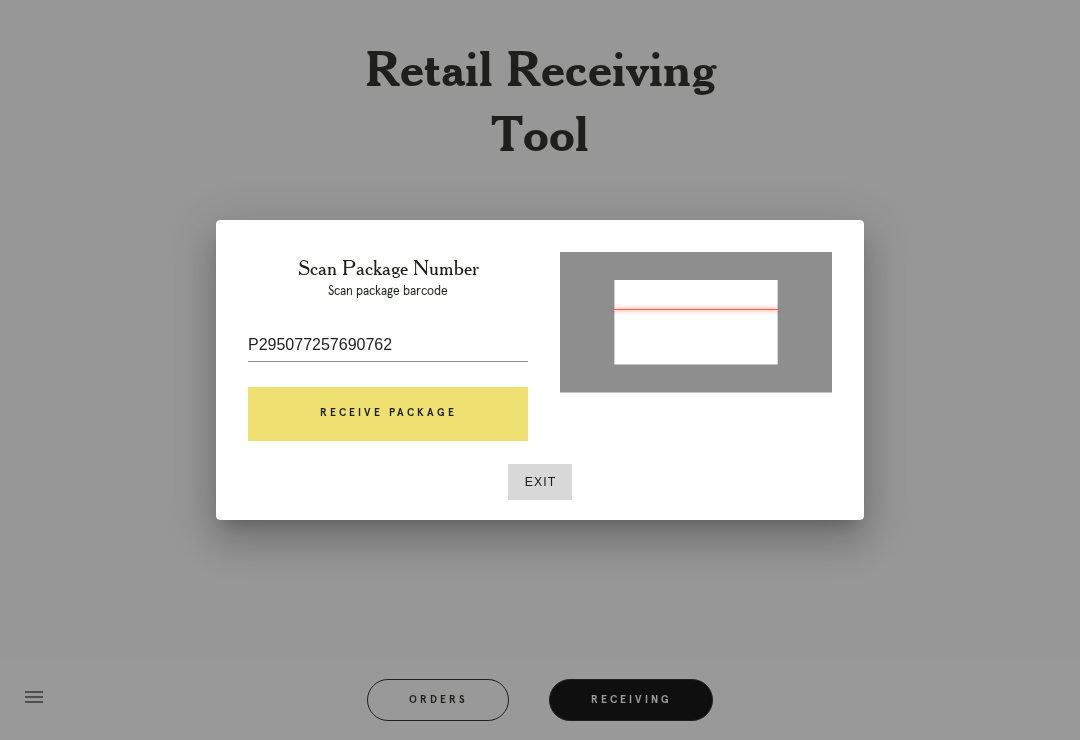 click on "Receive Package" at bounding box center (388, 414) 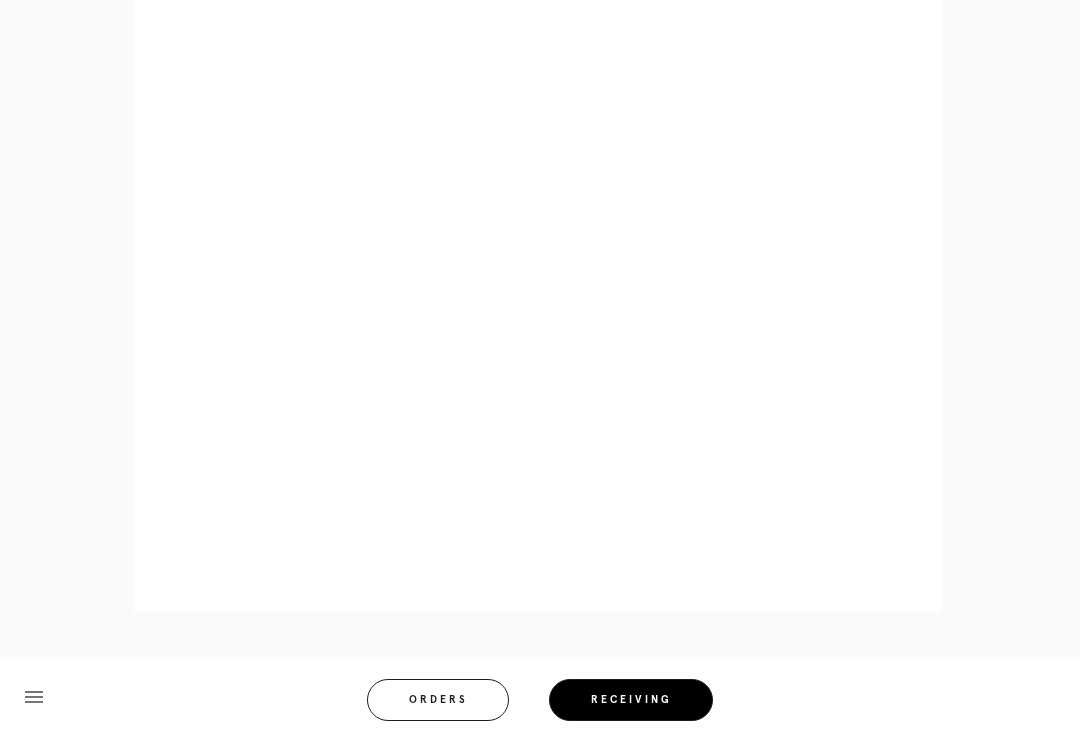 scroll, scrollTop: 858, scrollLeft: 0, axis: vertical 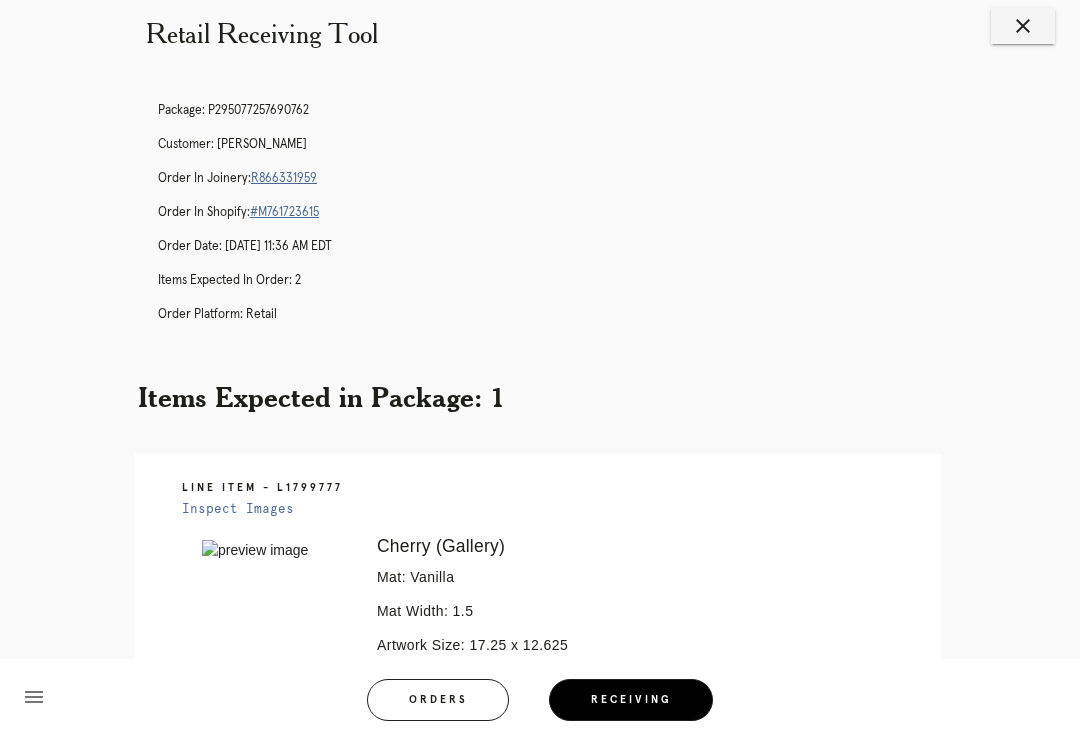 click on "close" at bounding box center [1023, 26] 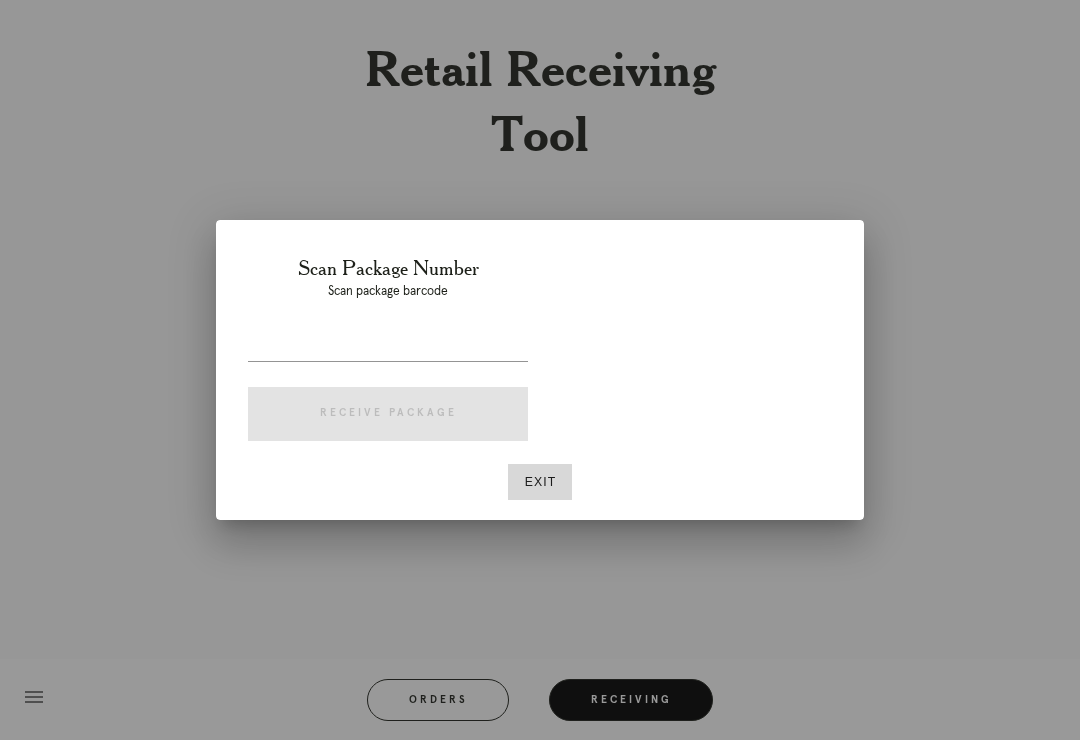 scroll, scrollTop: 31, scrollLeft: 0, axis: vertical 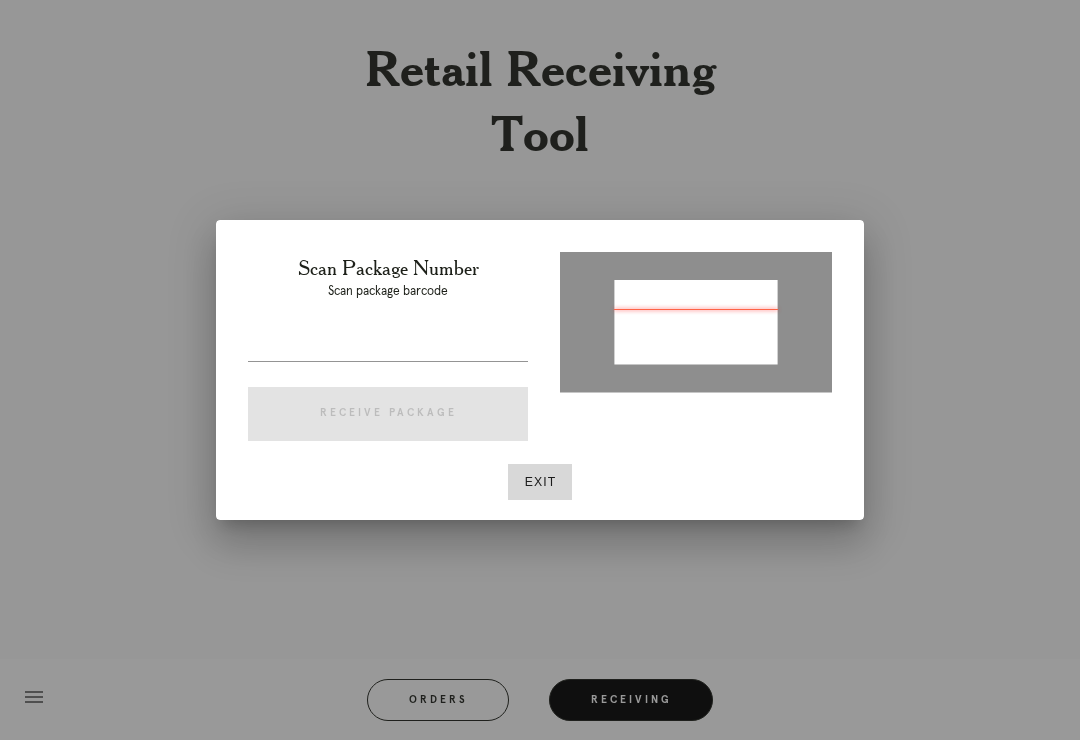 type on "P285529269447380" 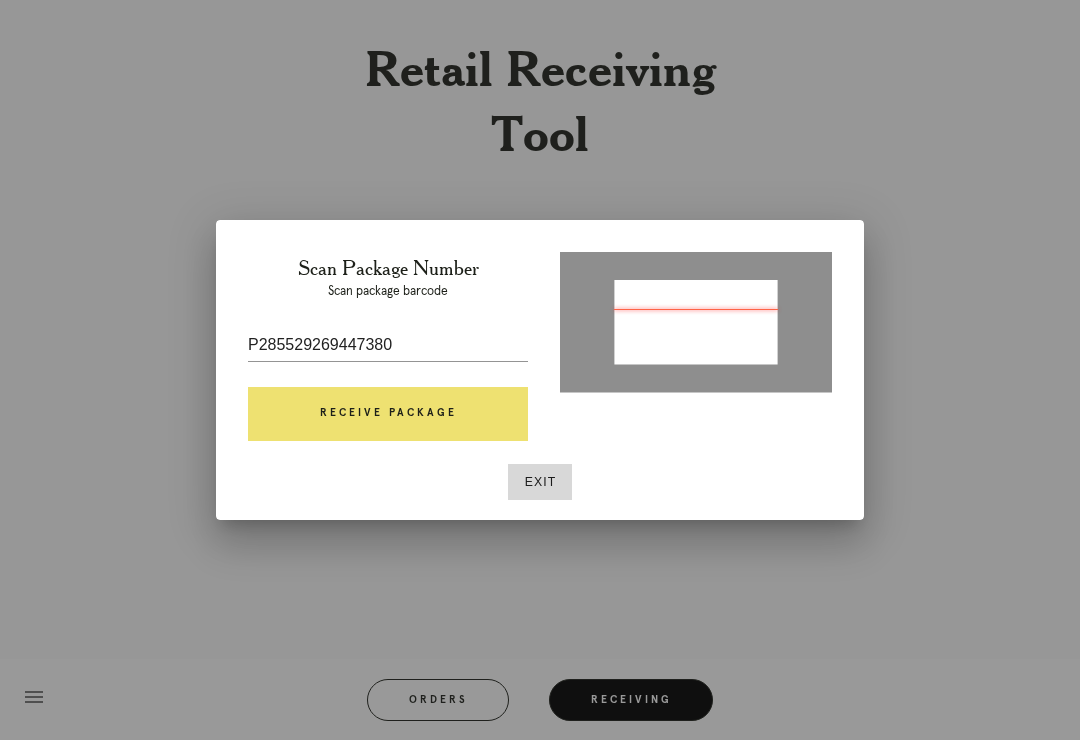 click on "Receive Package" at bounding box center (388, 414) 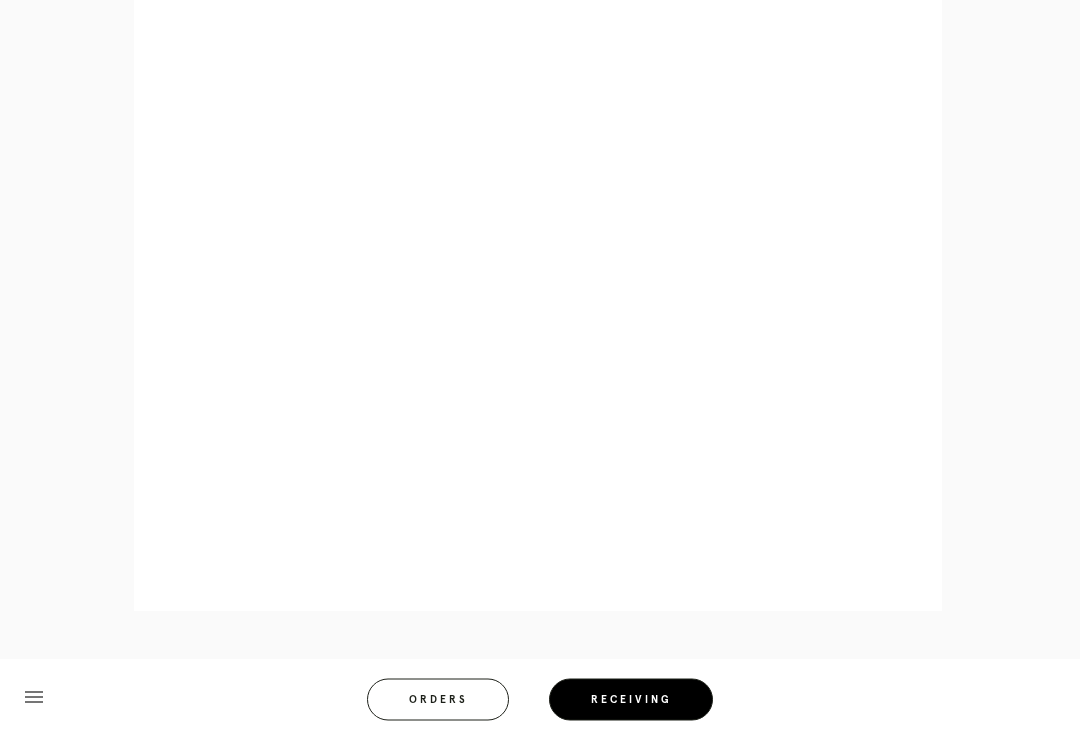 scroll, scrollTop: 928, scrollLeft: 0, axis: vertical 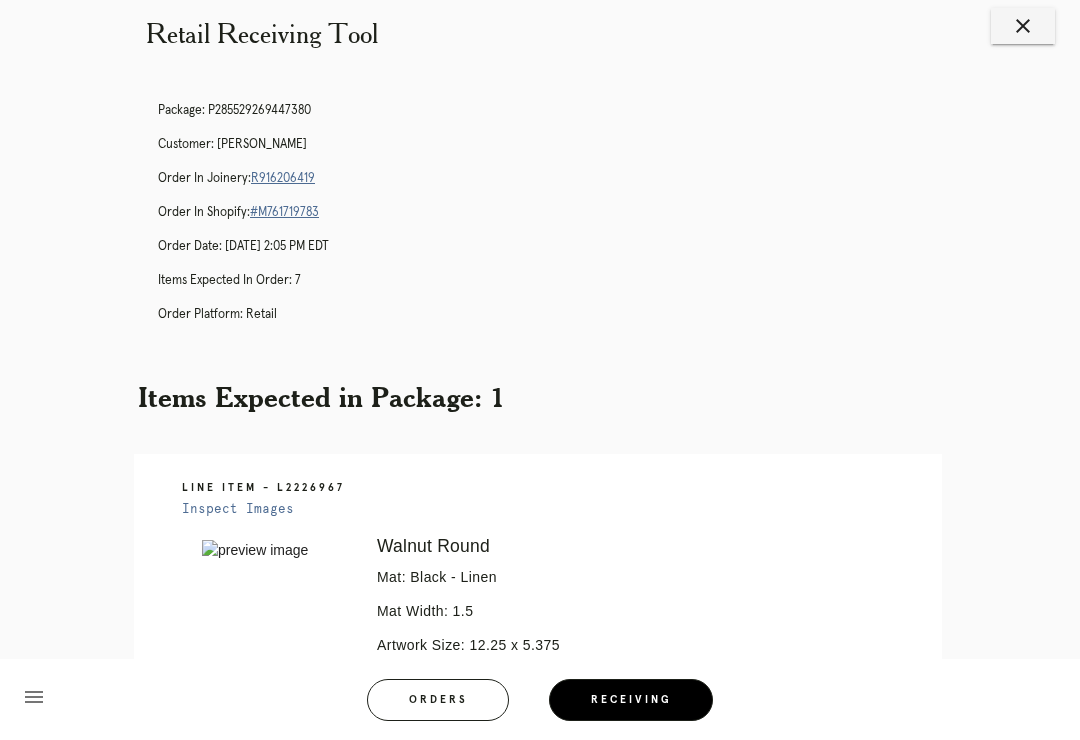 click on "close" at bounding box center (1023, 26) 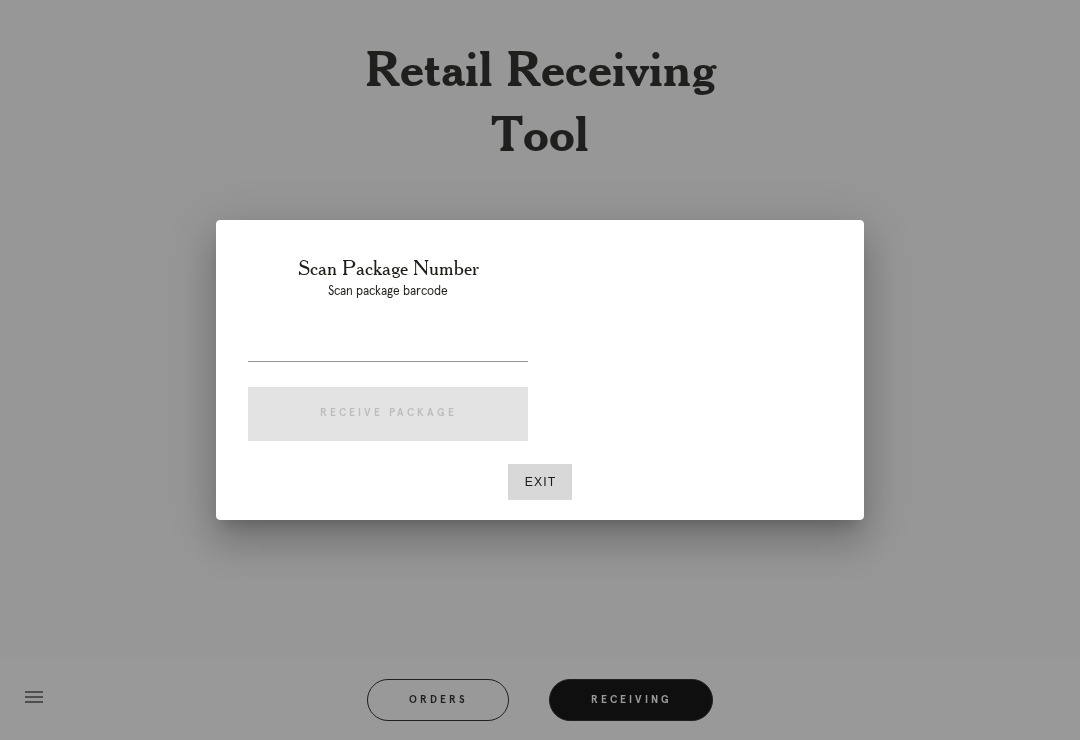 scroll, scrollTop: 31, scrollLeft: 0, axis: vertical 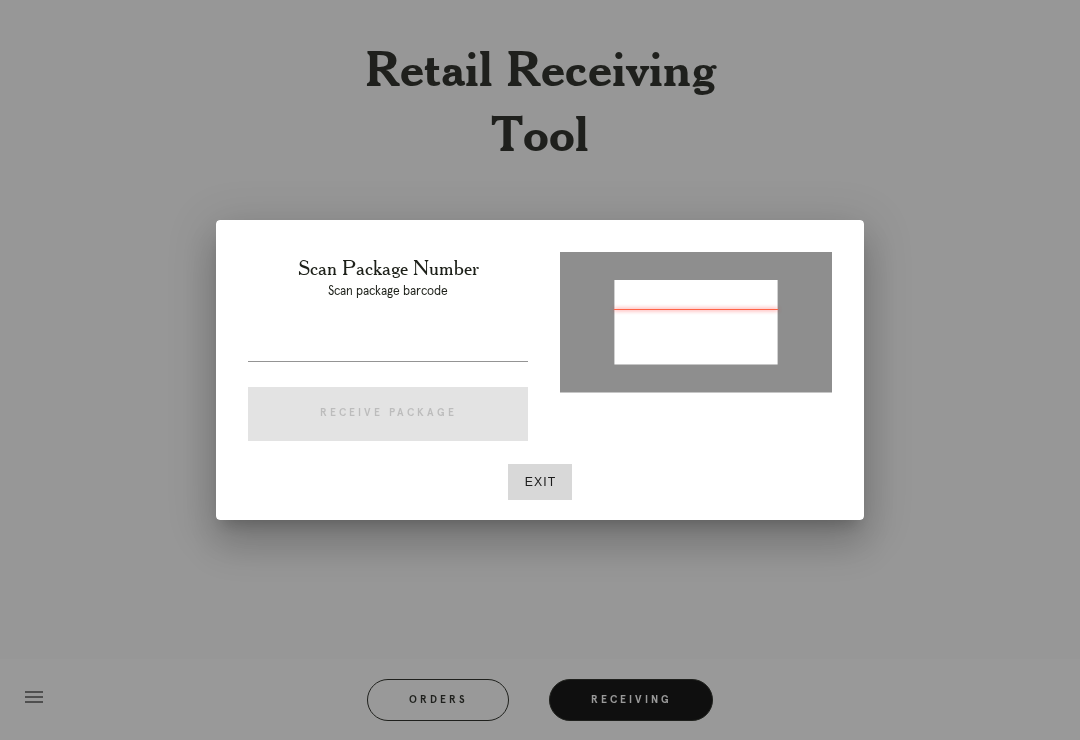 type on "P978084216457914" 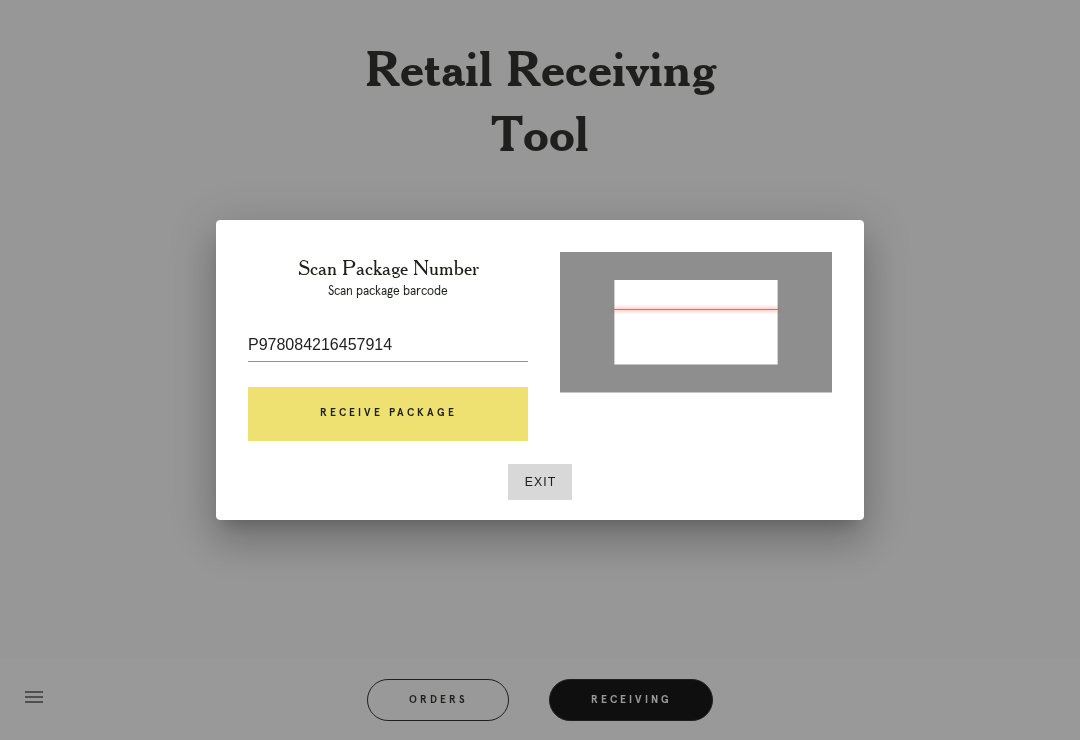 click on "Receive Package" at bounding box center [388, 414] 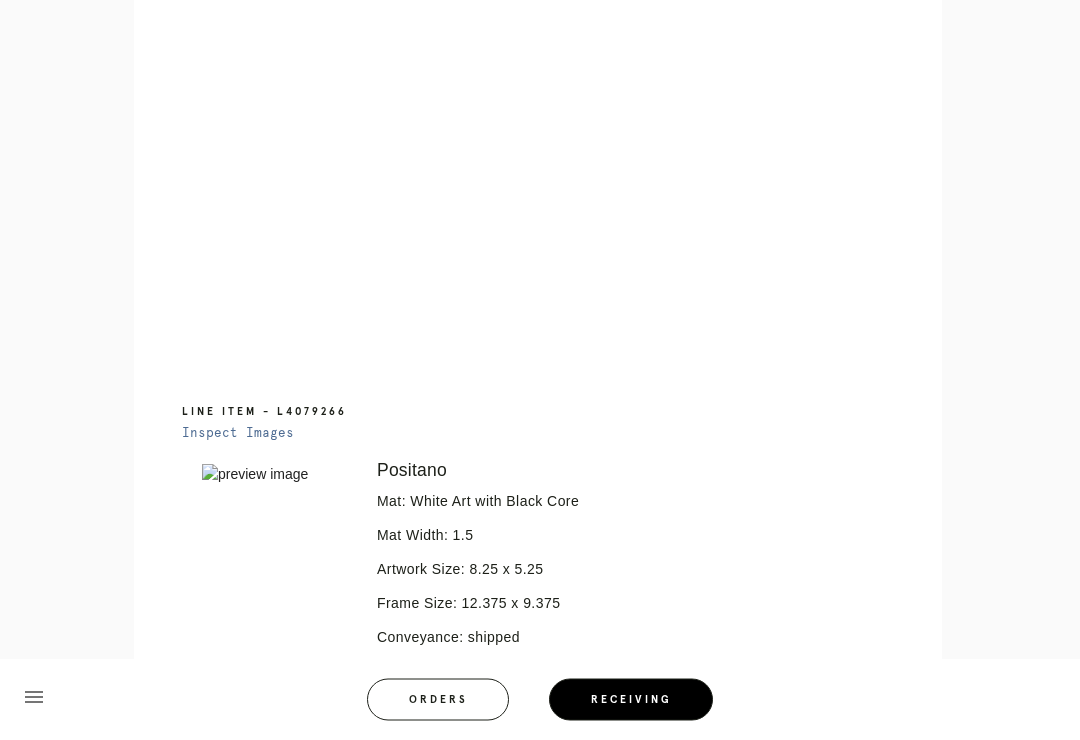 scroll, scrollTop: 1110, scrollLeft: 0, axis: vertical 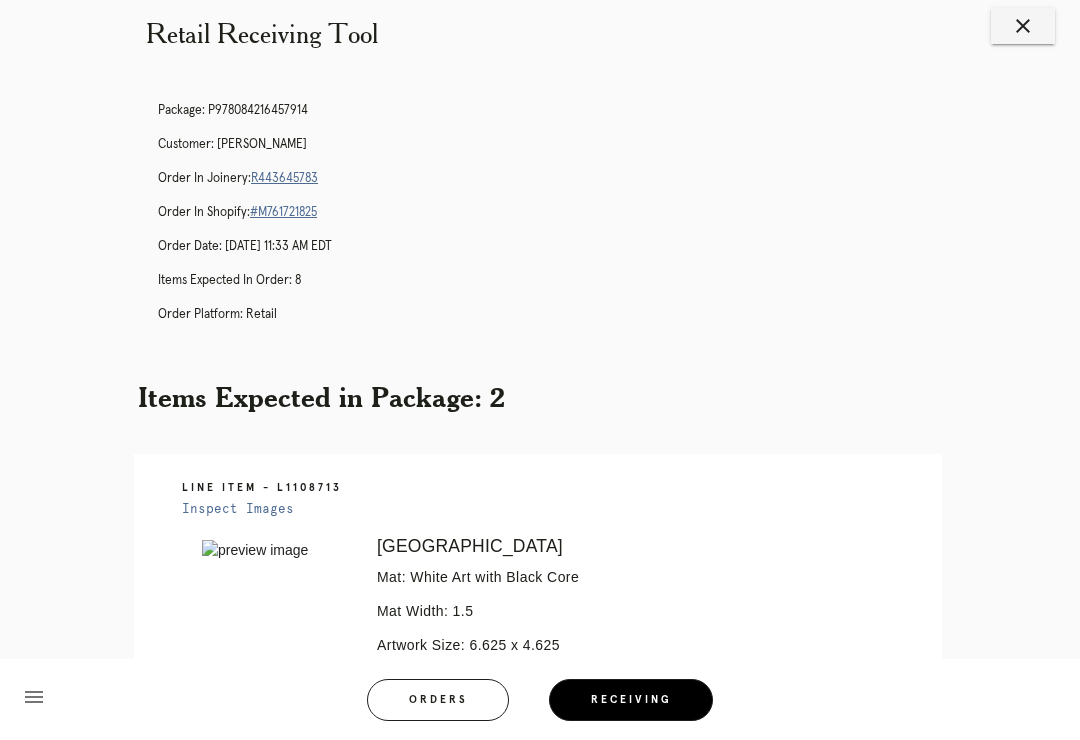 click on "close" at bounding box center (1023, 26) 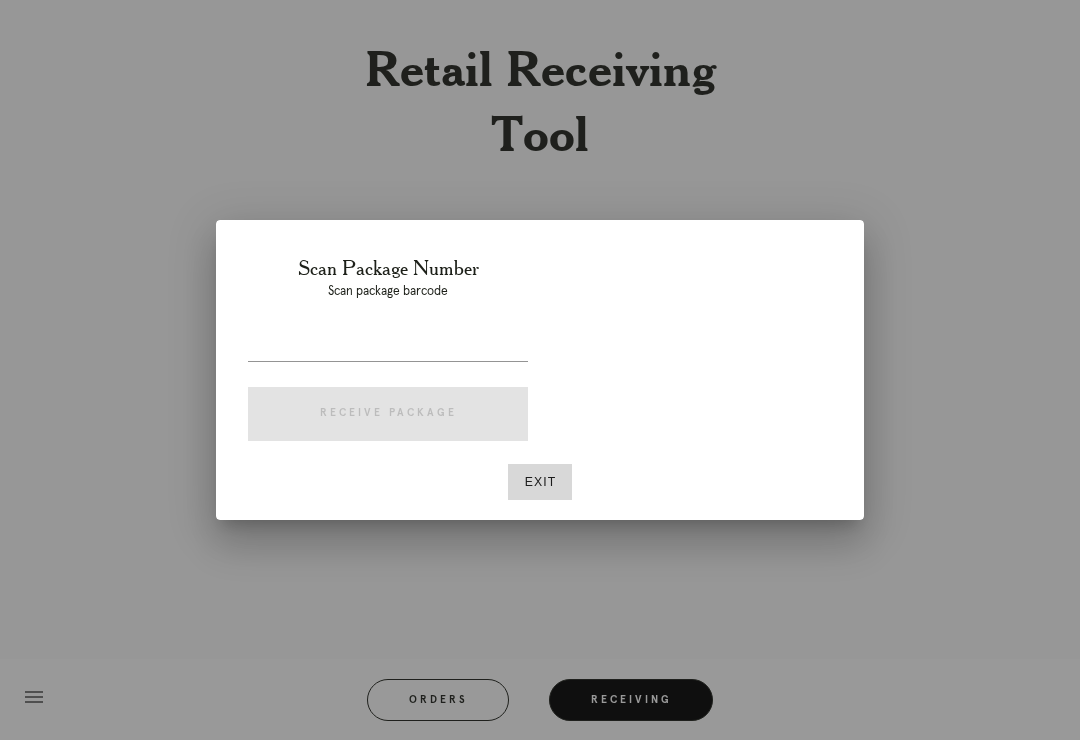 scroll, scrollTop: 31, scrollLeft: 0, axis: vertical 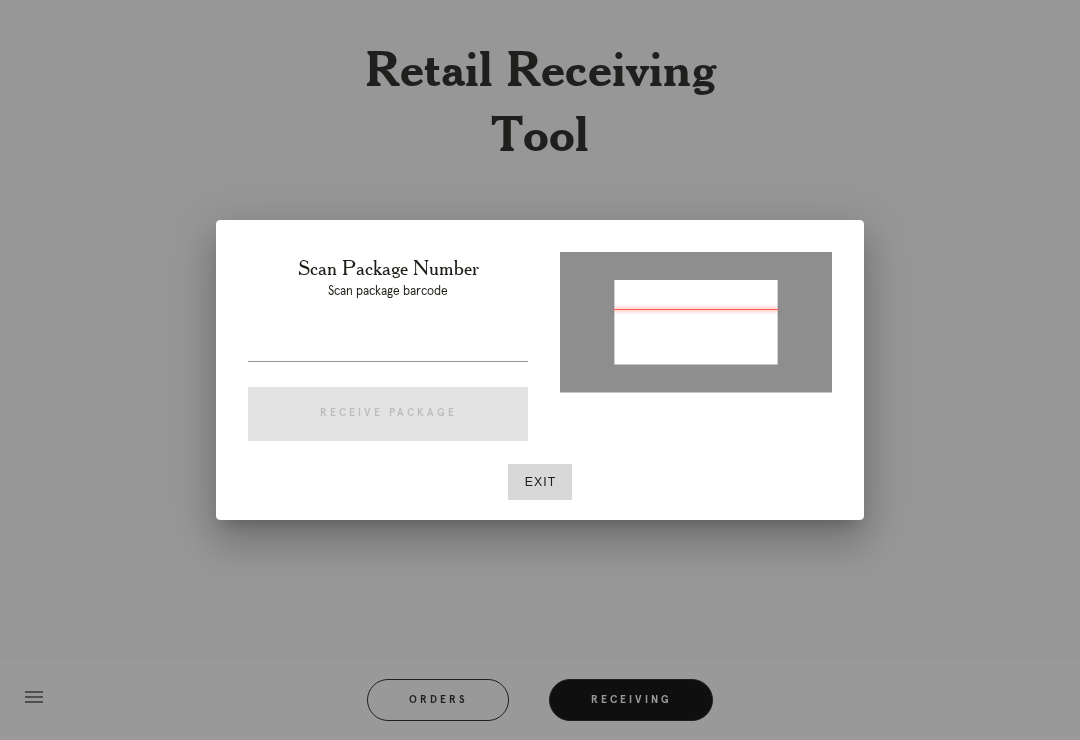 type on "P156773940028594" 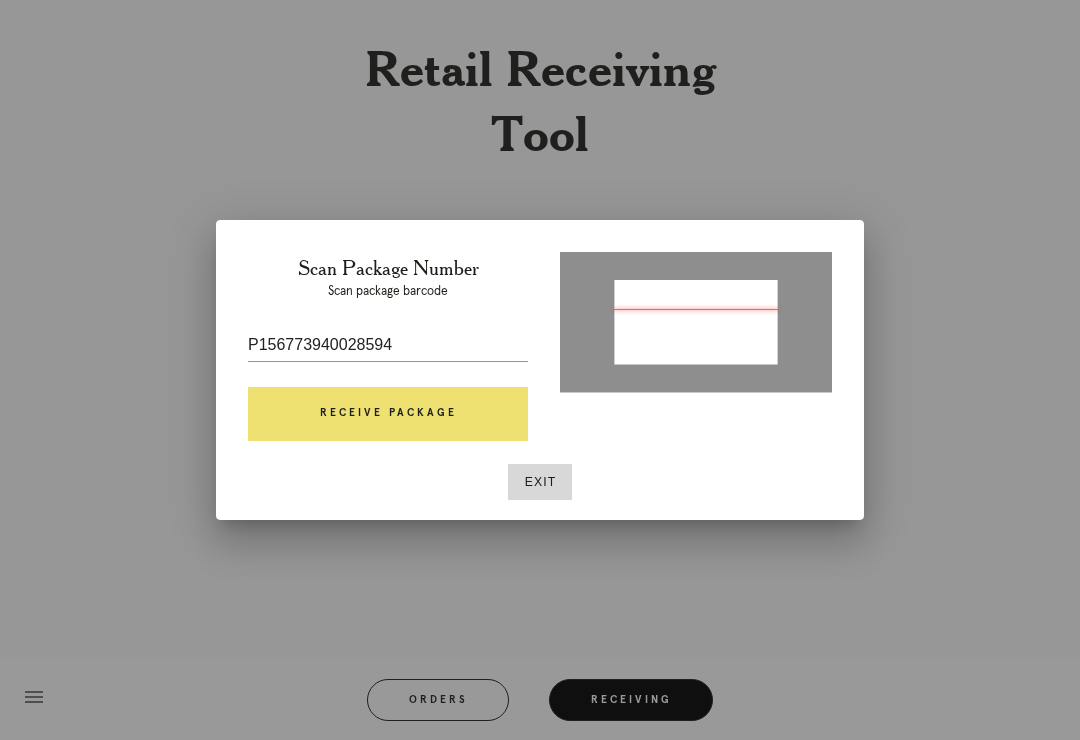 click on "Receive Package" at bounding box center (388, 414) 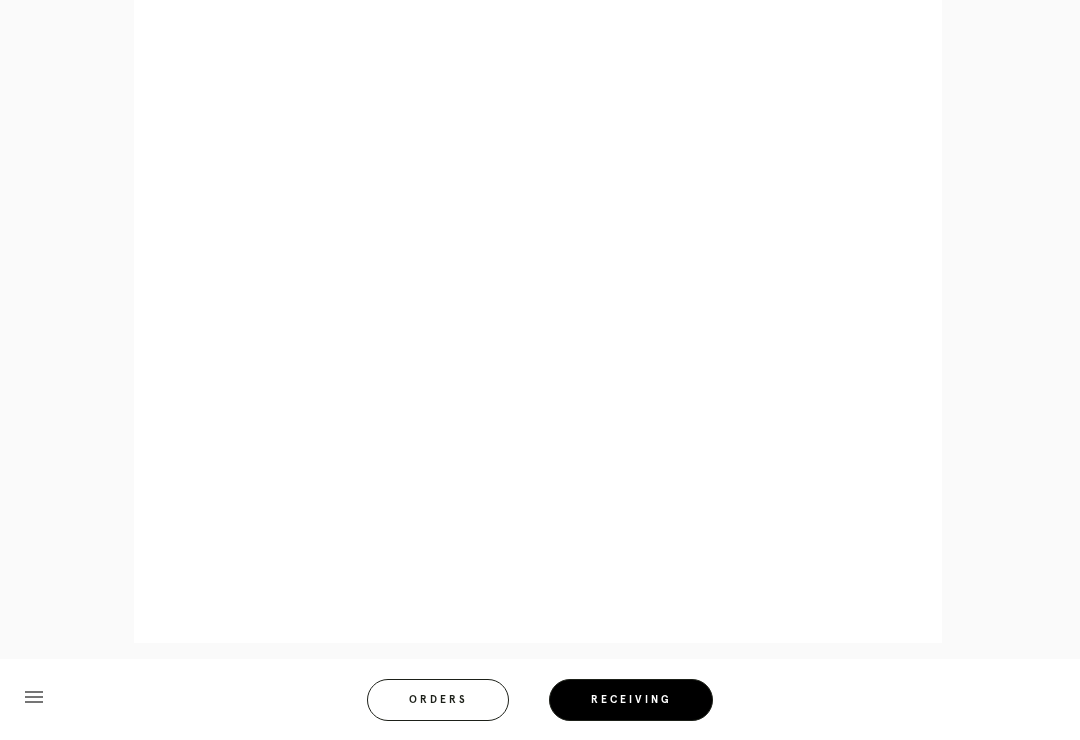scroll, scrollTop: 910, scrollLeft: 0, axis: vertical 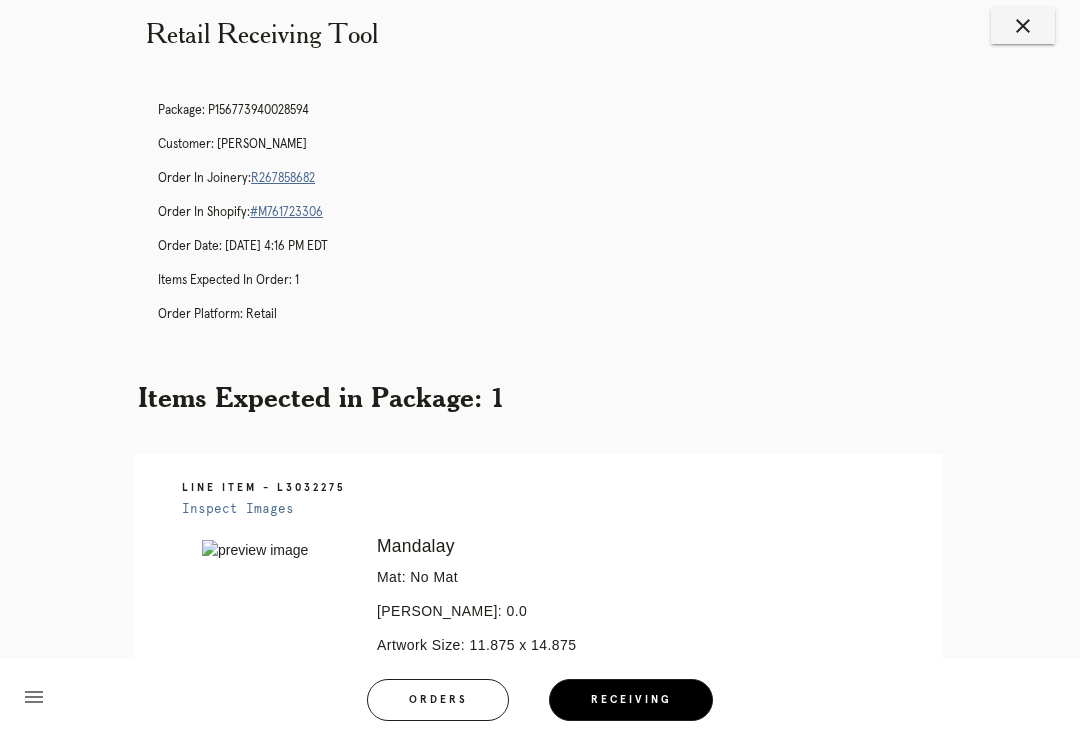 click on "close" at bounding box center [1023, 26] 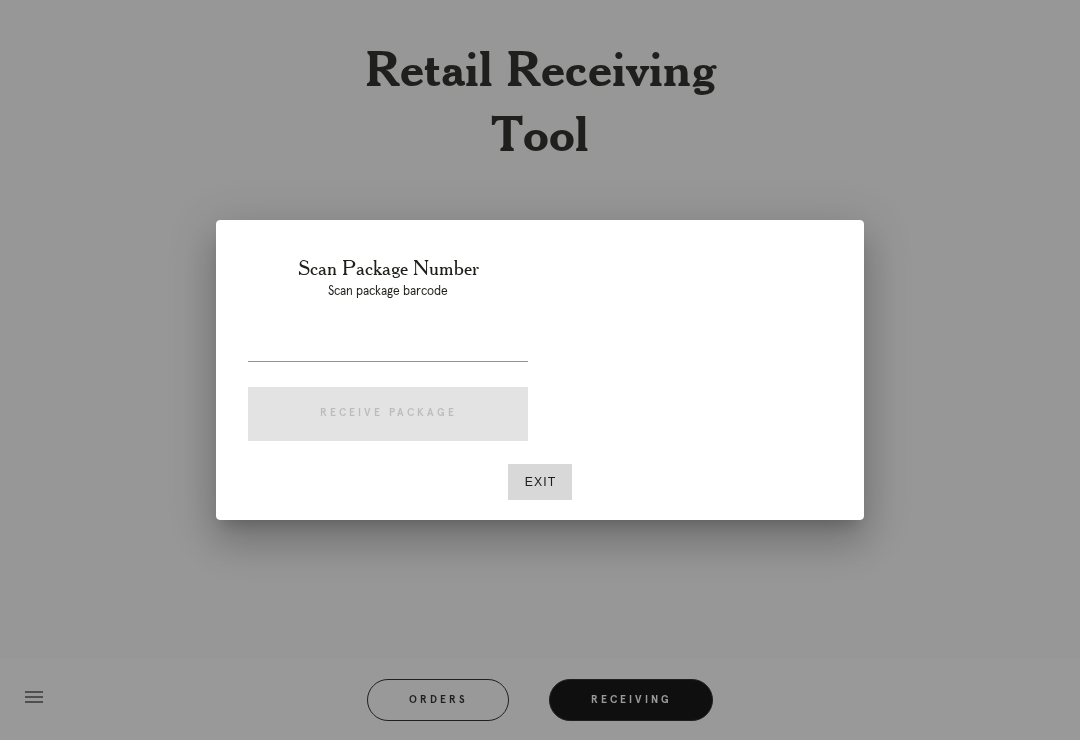 scroll, scrollTop: 31, scrollLeft: 0, axis: vertical 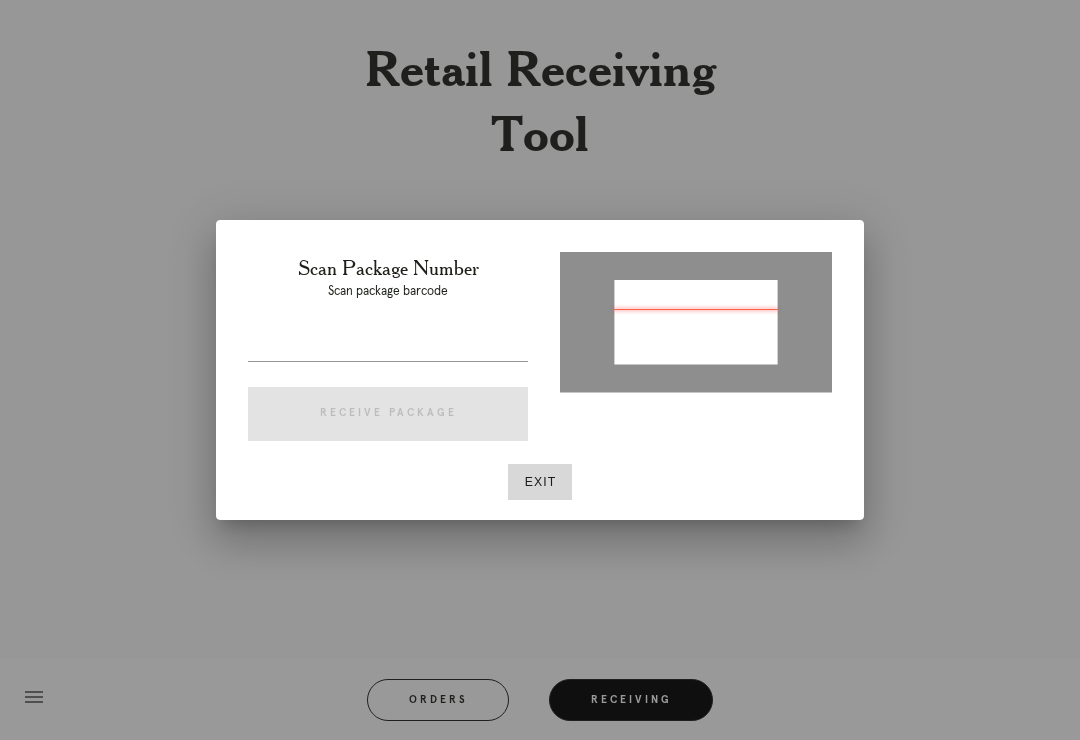 type on "P855453196088394" 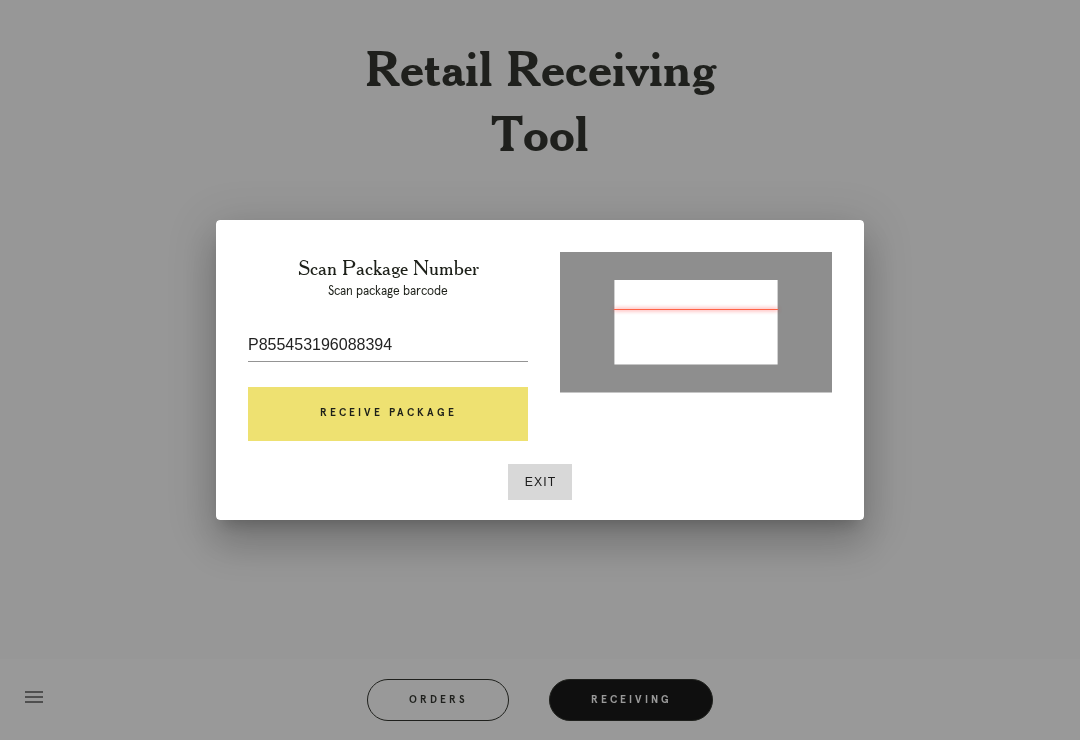 click on "Receive Package" at bounding box center (388, 414) 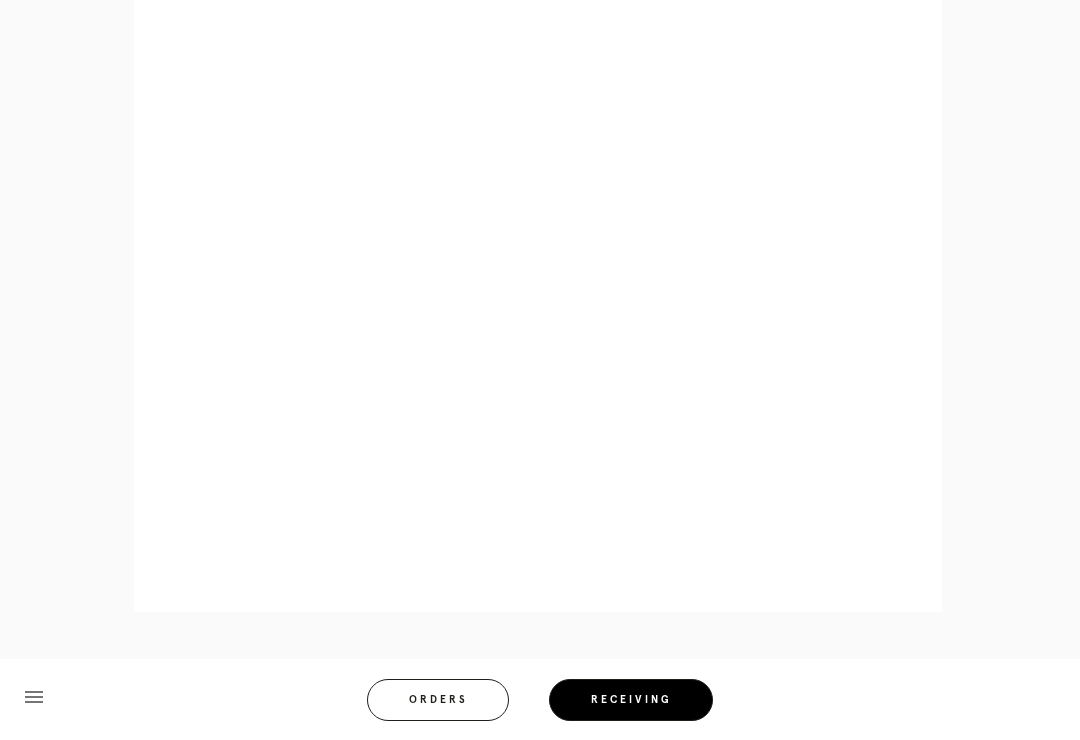 scroll, scrollTop: 858, scrollLeft: 0, axis: vertical 